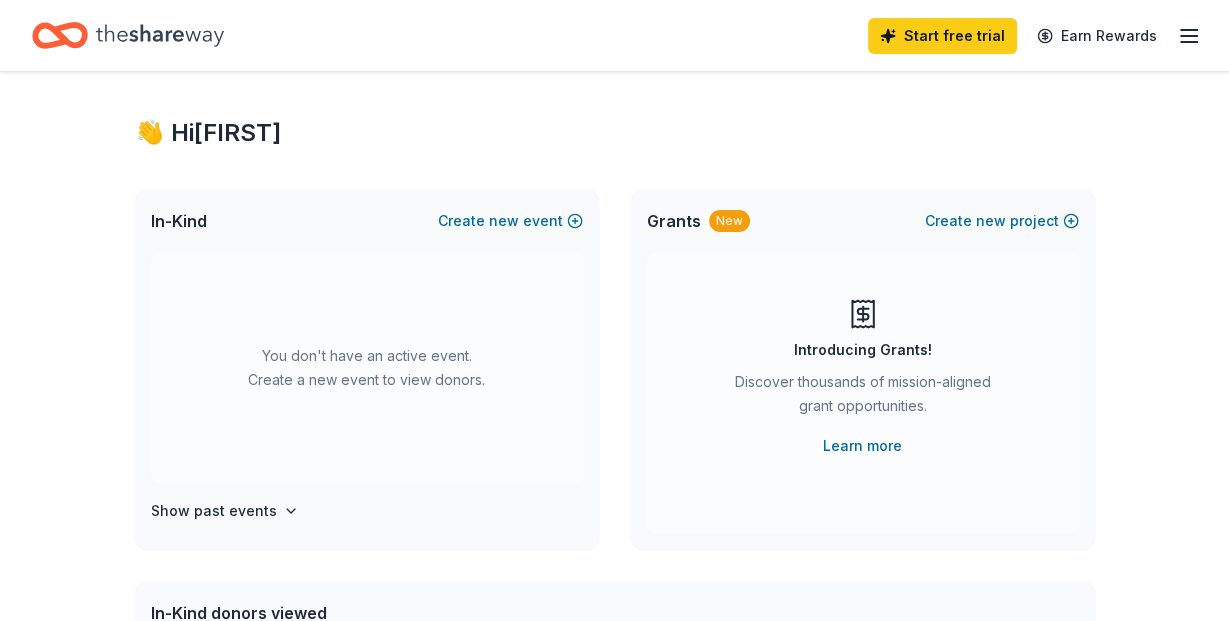 scroll, scrollTop: 0, scrollLeft: 0, axis: both 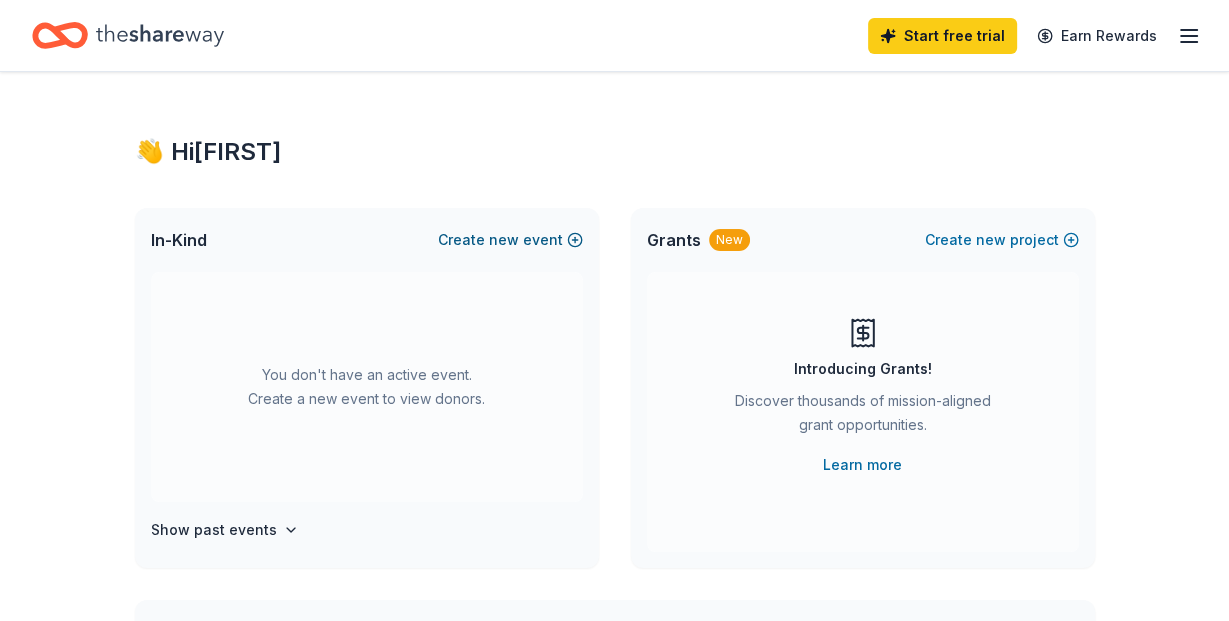 click on "new" at bounding box center (504, 240) 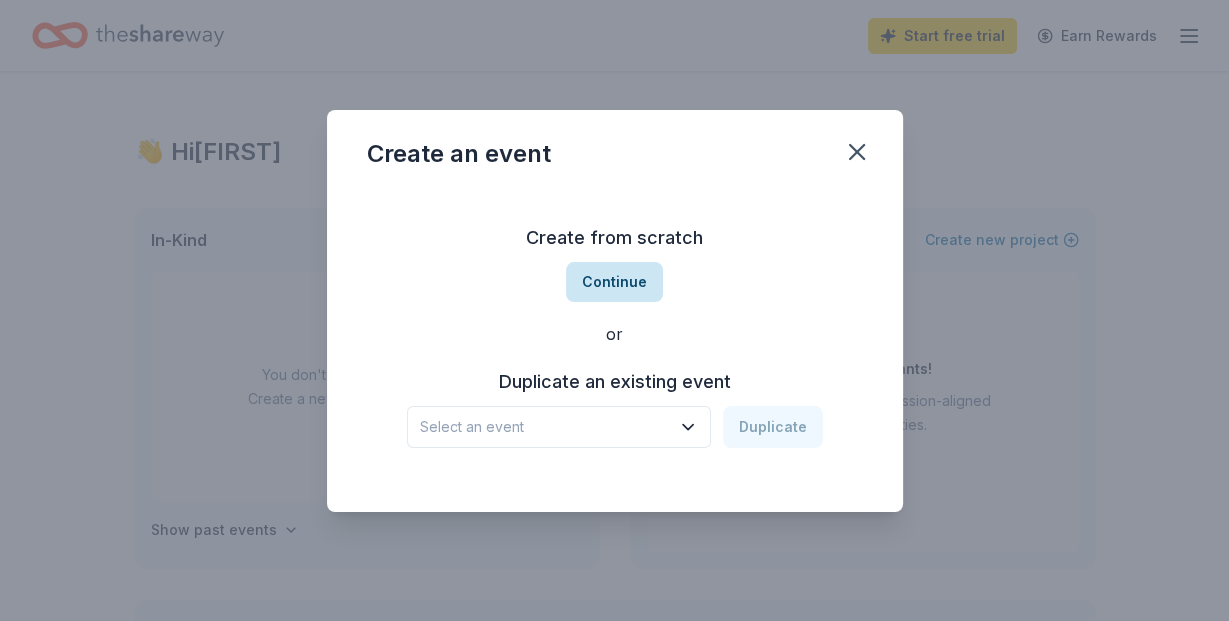 click on "Continue" at bounding box center [614, 282] 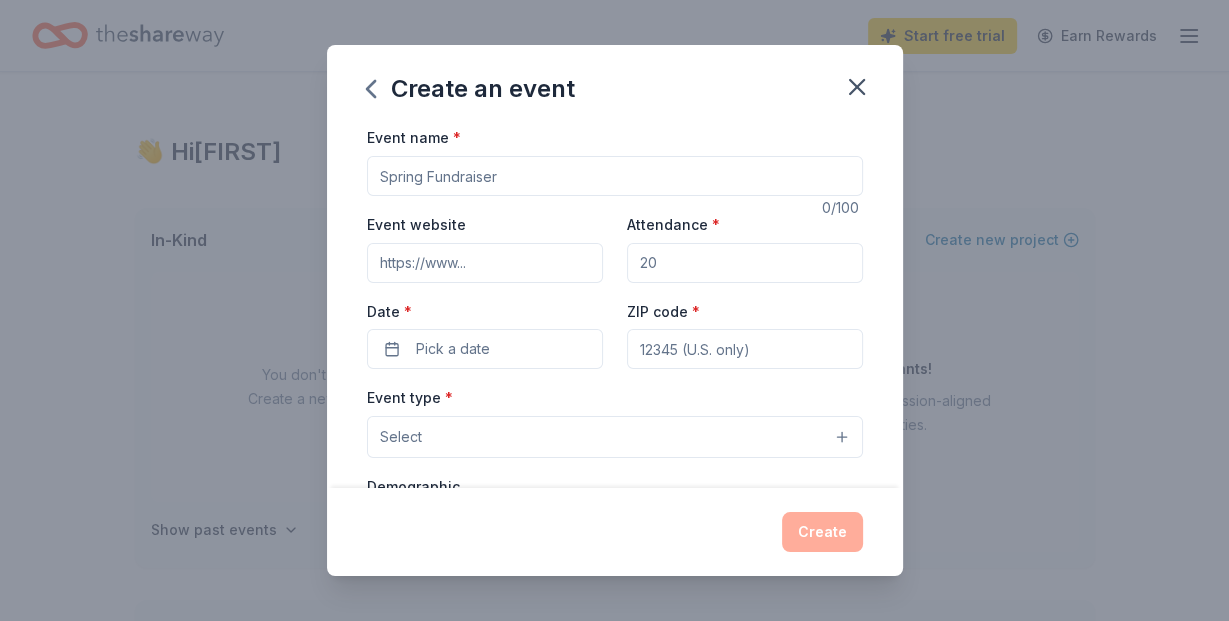 click on "Event name *" at bounding box center [615, 176] 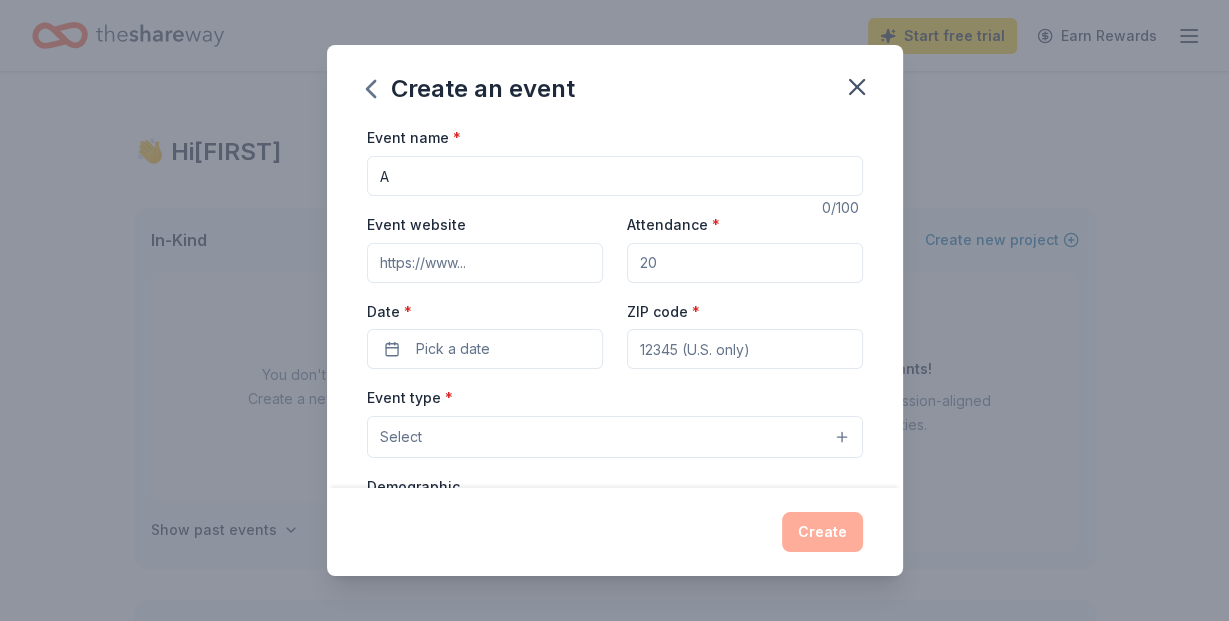 click on "A" at bounding box center (615, 176) 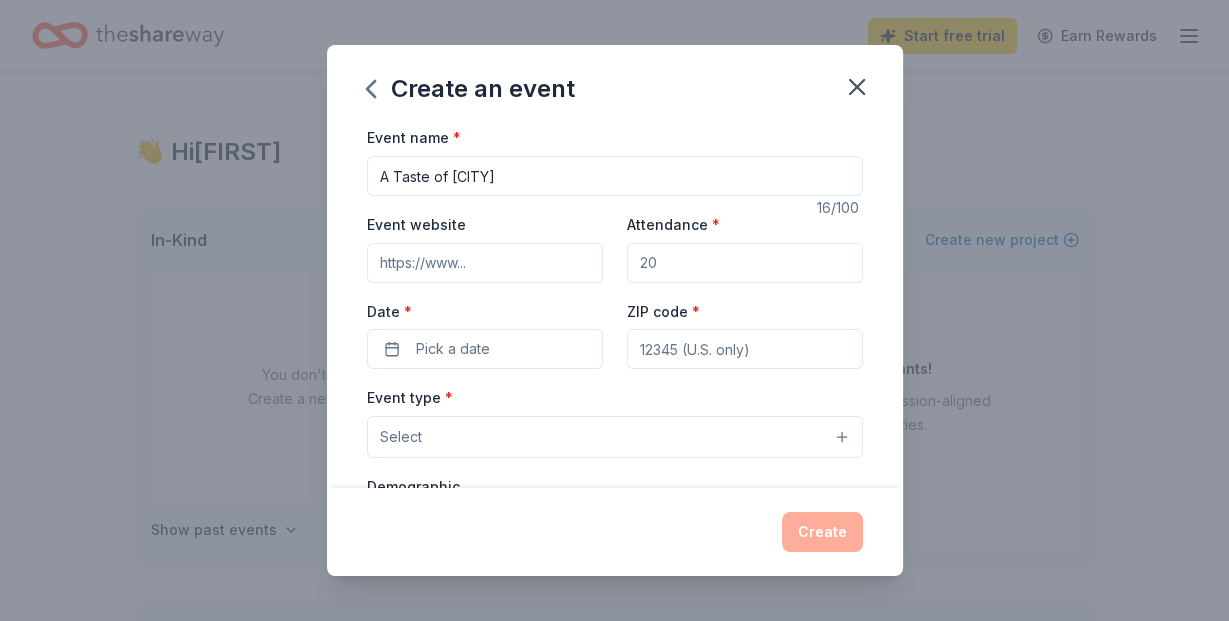 type on "A Taste of [CITY]" 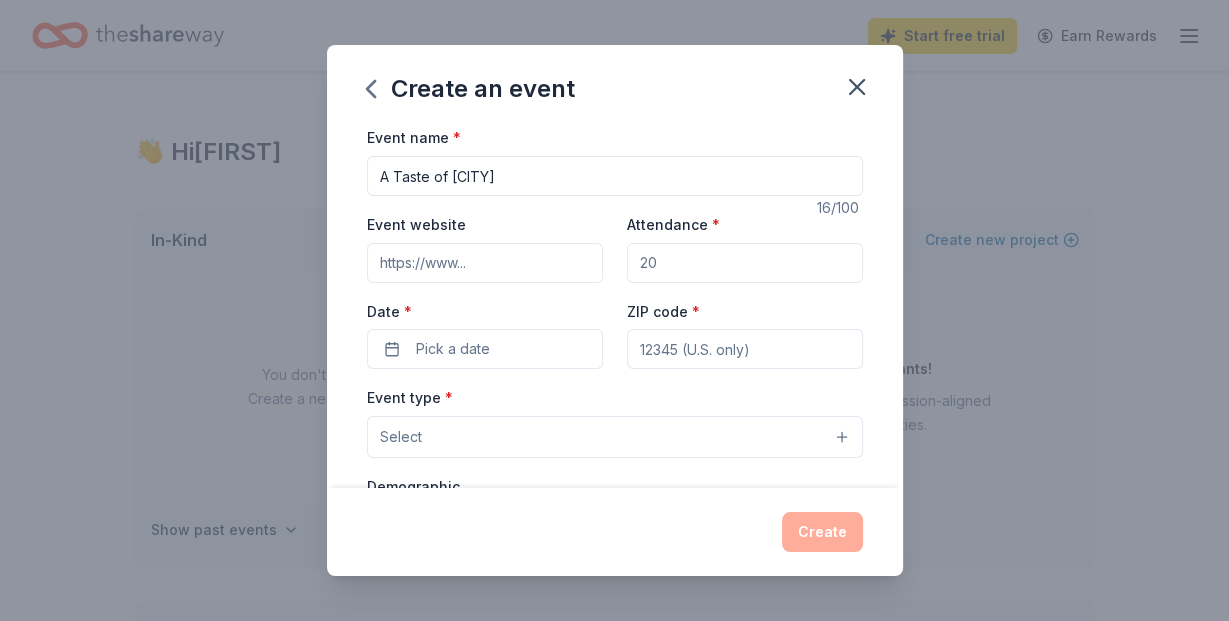paste on "https://www.atasteofglynn.com/" 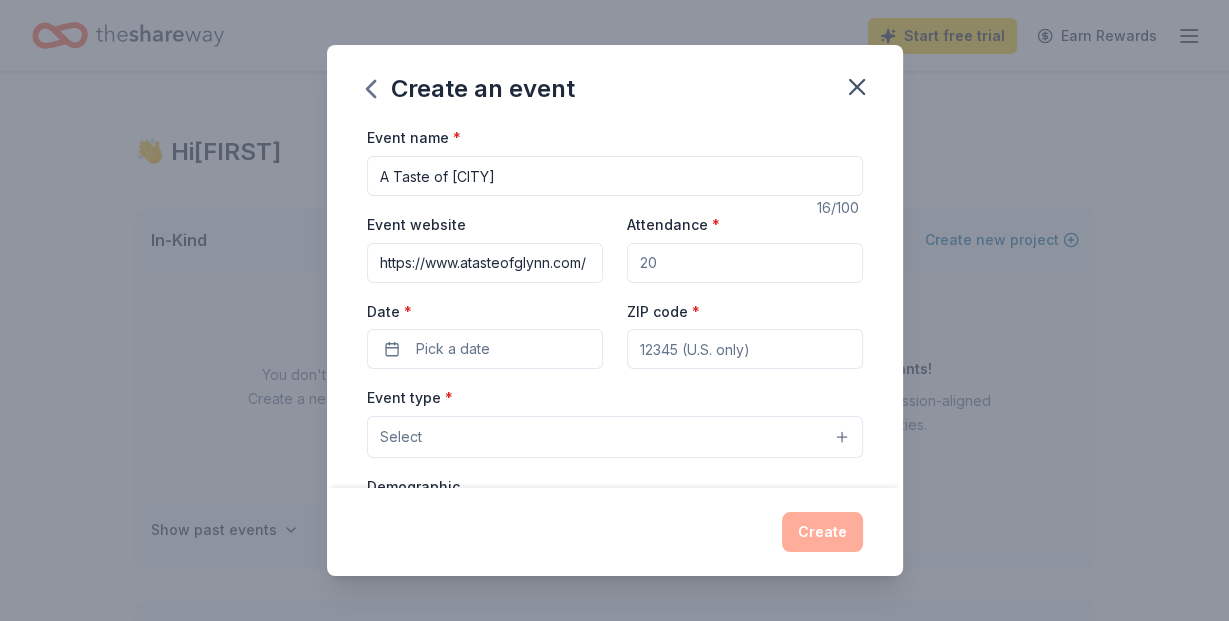 scroll, scrollTop: 0, scrollLeft: 2, axis: horizontal 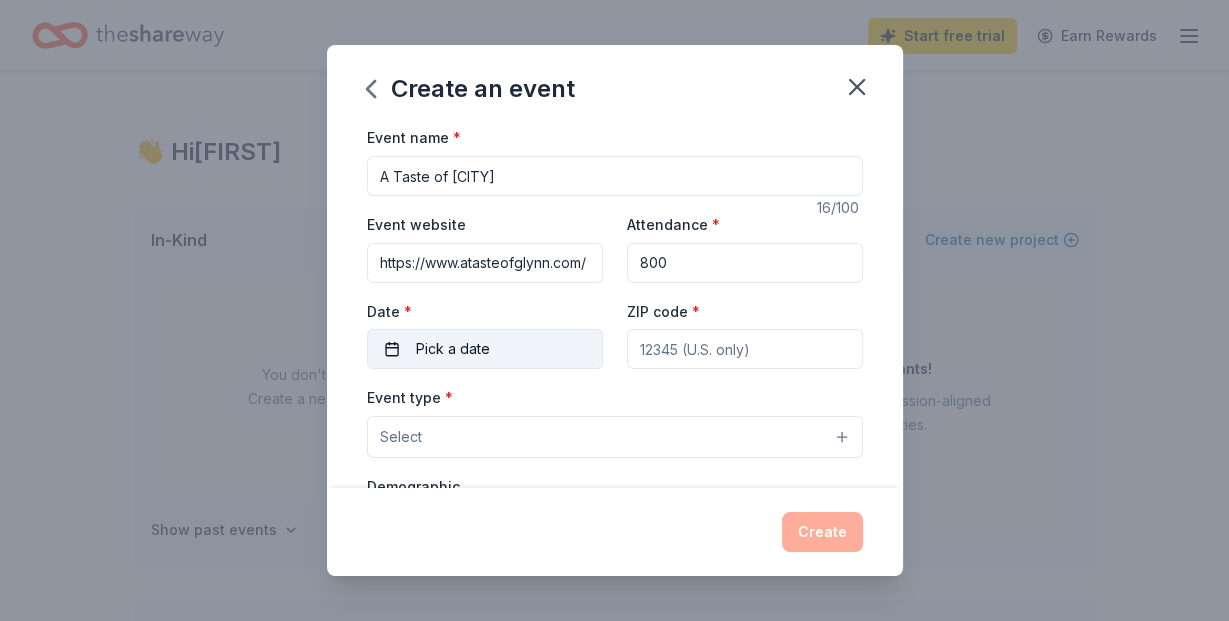 type on "800" 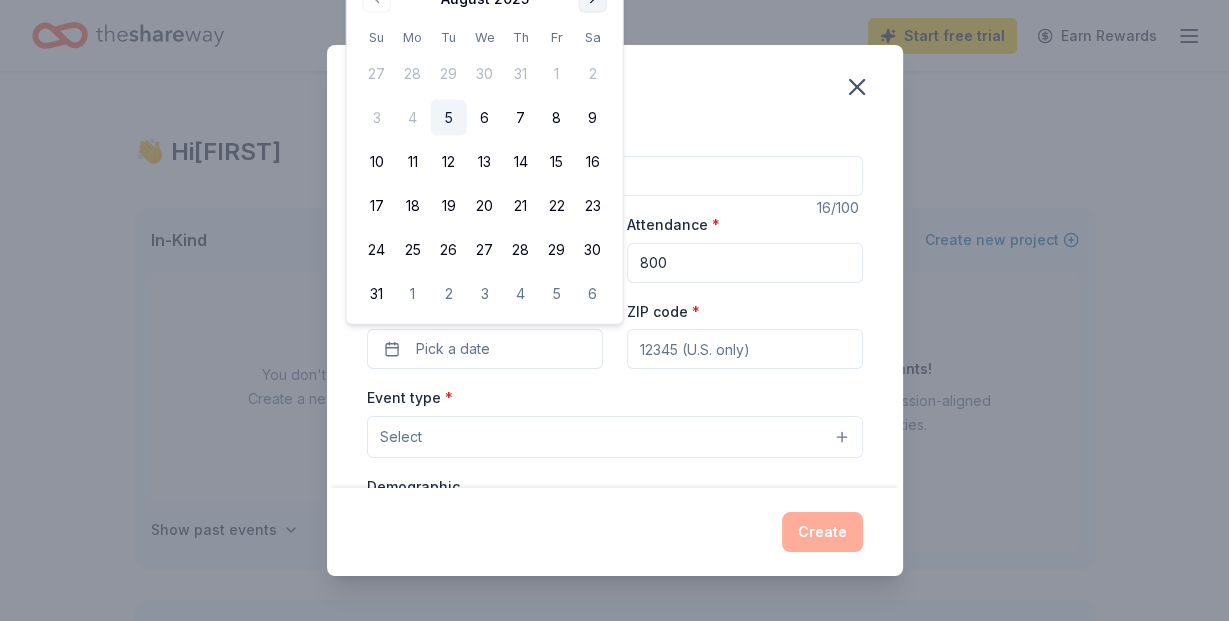 click at bounding box center (593, -1) 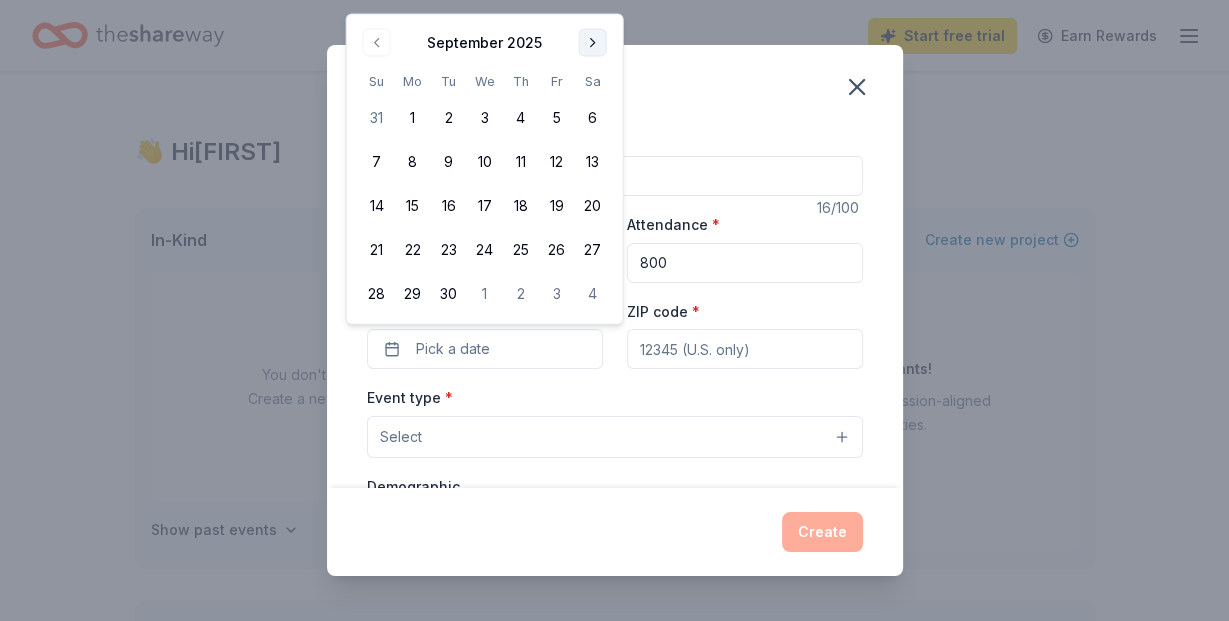 click on "Create an event Event name * A Taste of [CITY] 16 /100 Event website https://www.atasteofglynn.com/ Attendance * 800 Date * Pick a date ZIP code * Event type * Select Demographic Select We use this information to help brands find events with their target demographic to sponsor their products. Mailing address Apt/unit Description What are you looking for? * Auction & raffle Meals Snacks Desserts Alcohol Beverages Send me reminders Email me reminders of donor application deadlines Recurring event Create" at bounding box center (614, 310) 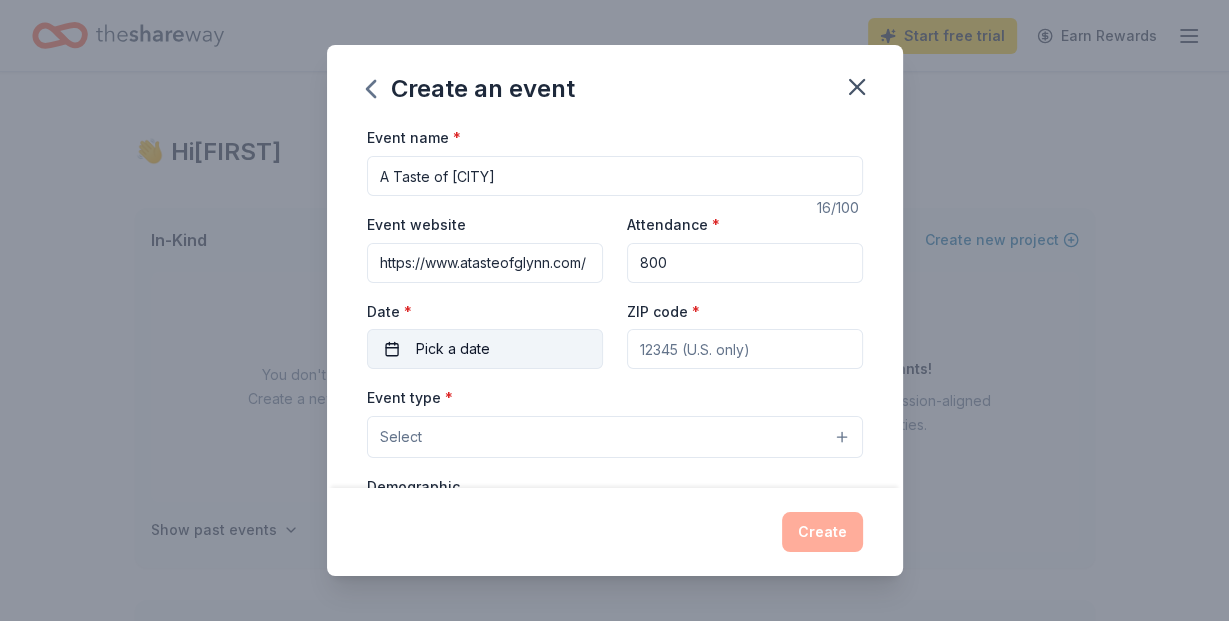 click on "Pick a date" at bounding box center (453, 349) 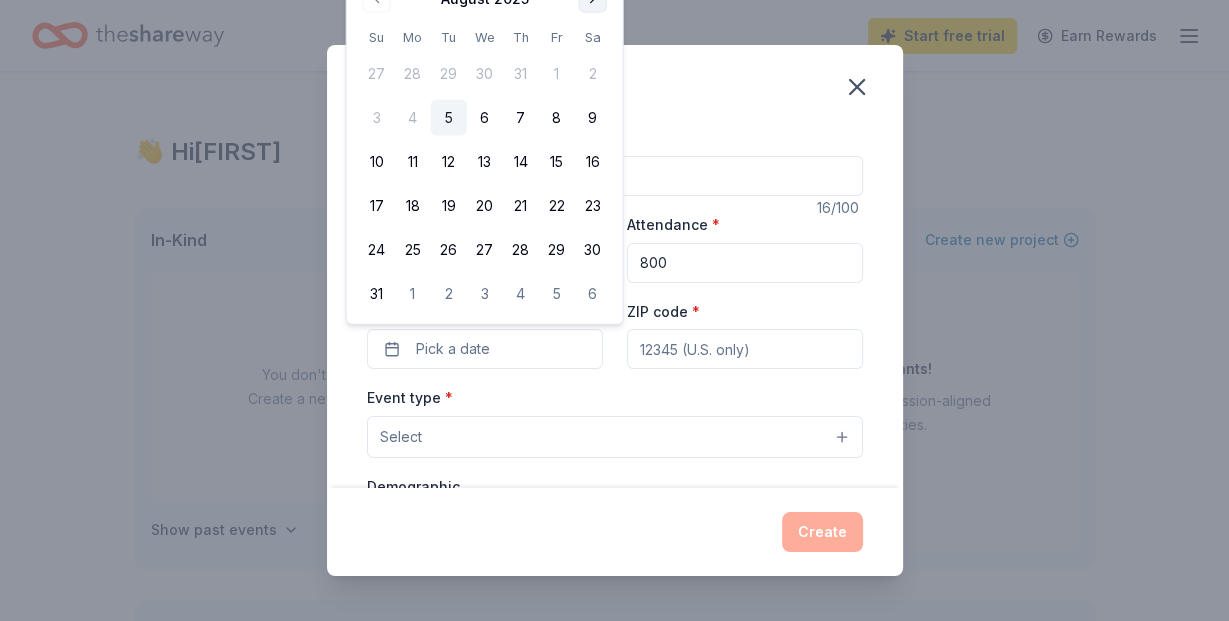 click at bounding box center [593, -1] 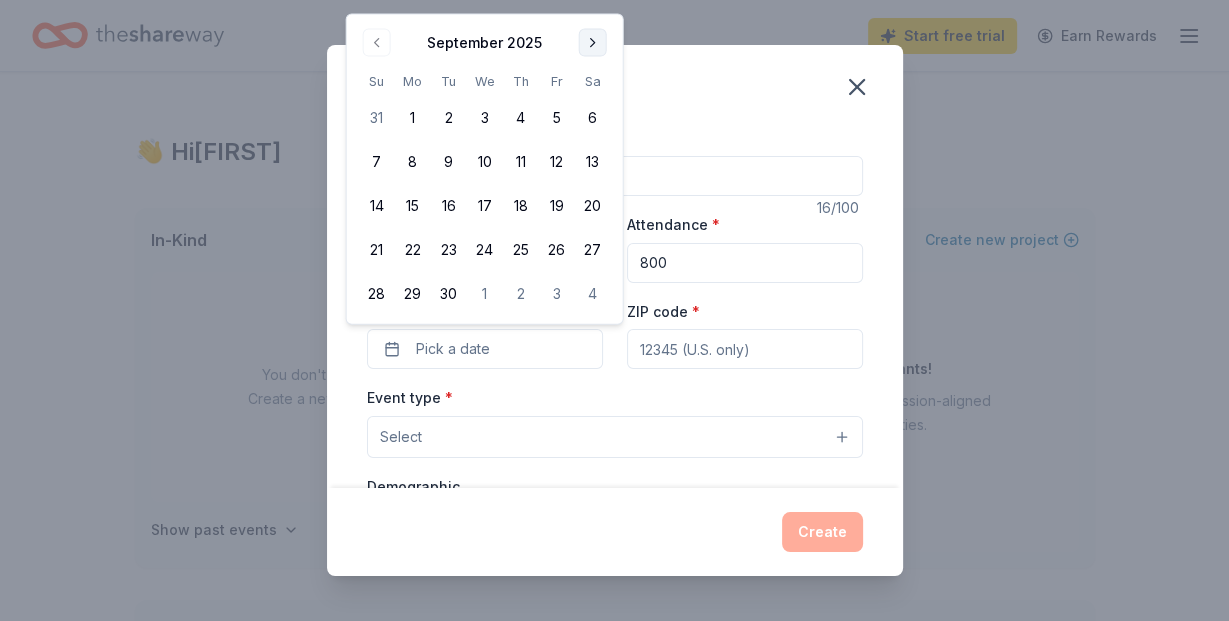 click at bounding box center (593, 43) 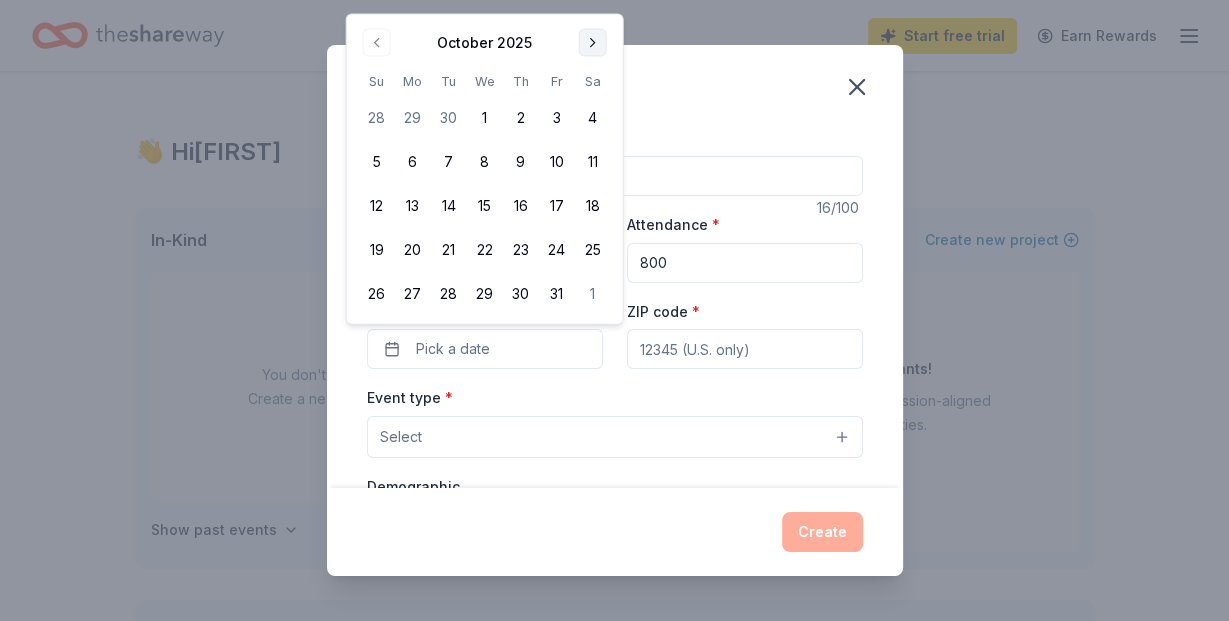 click at bounding box center (593, 43) 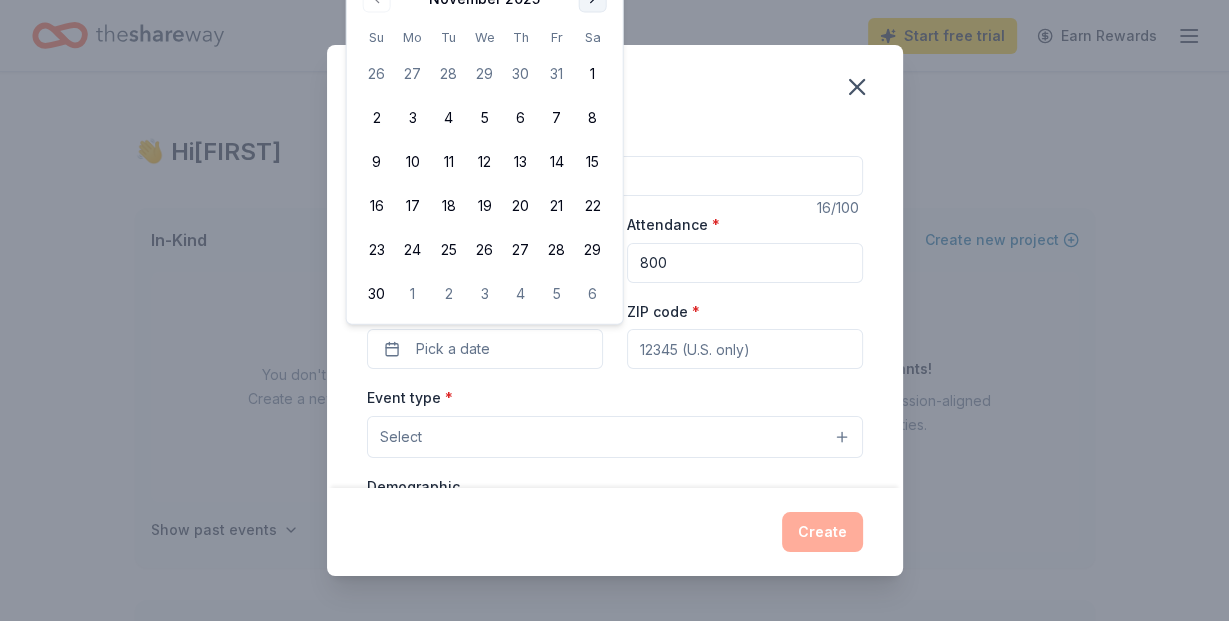click at bounding box center (593, -1) 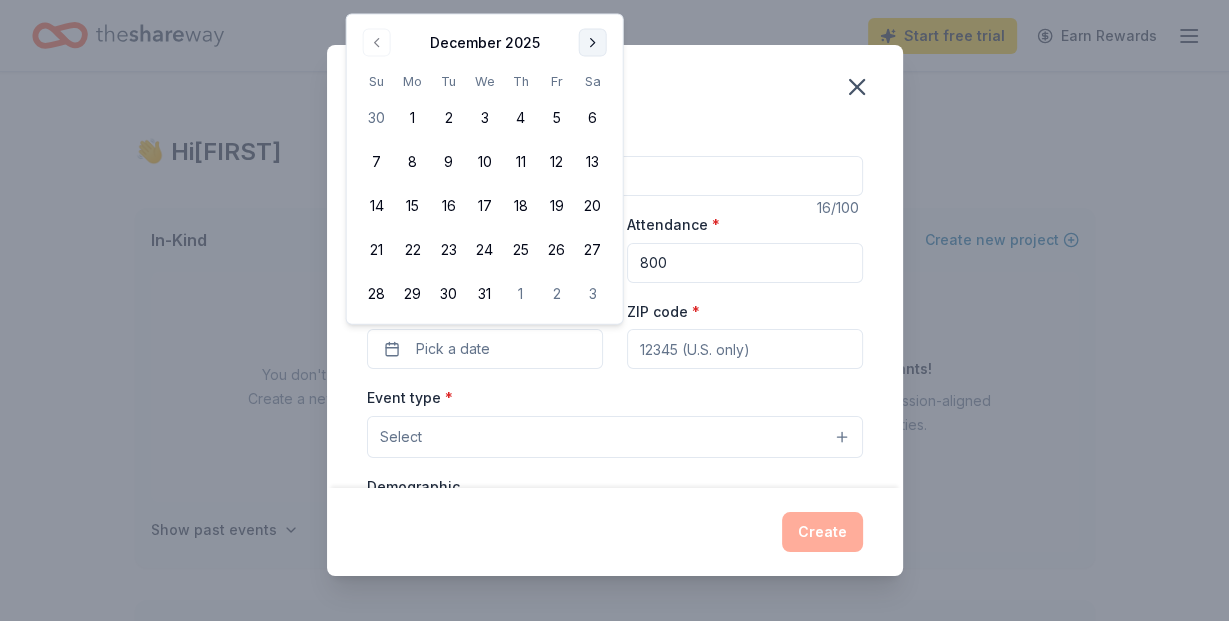 click at bounding box center (593, 43) 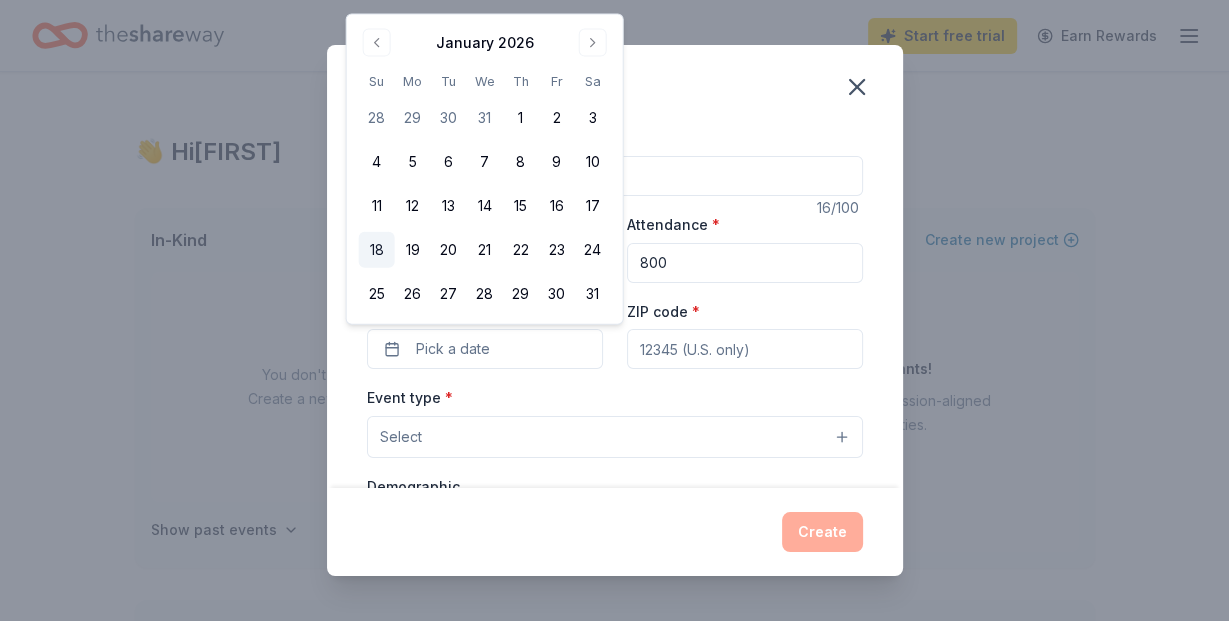 click on "18" at bounding box center (377, 250) 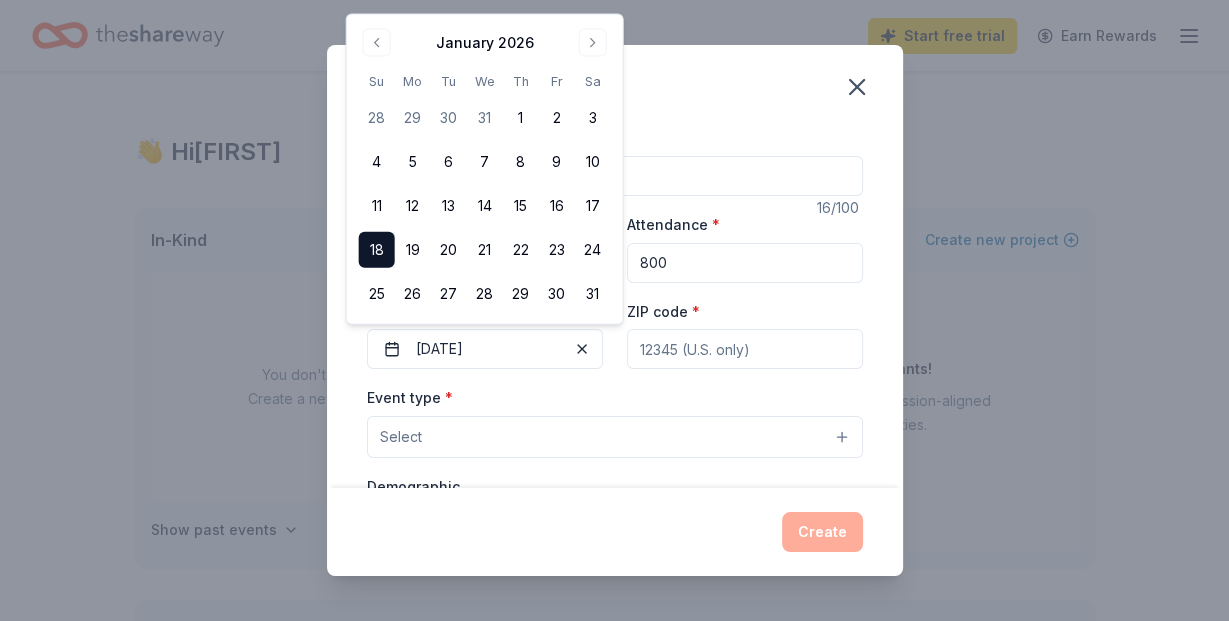 click on "ZIP code *" at bounding box center [745, 349] 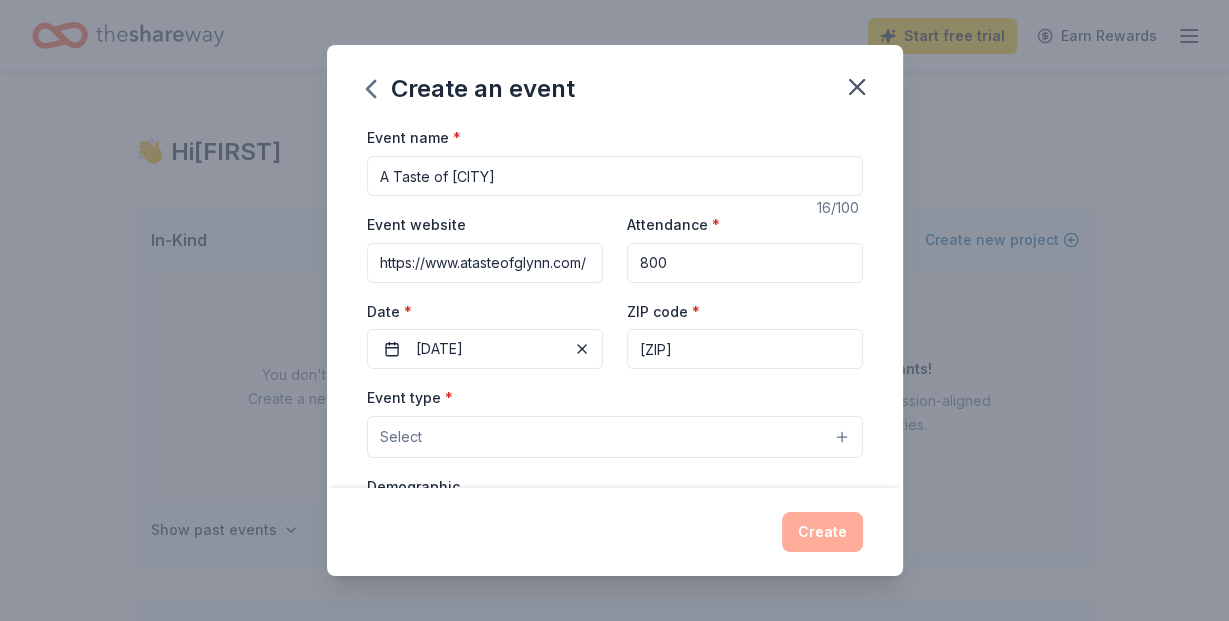 type on "[ZIP]" 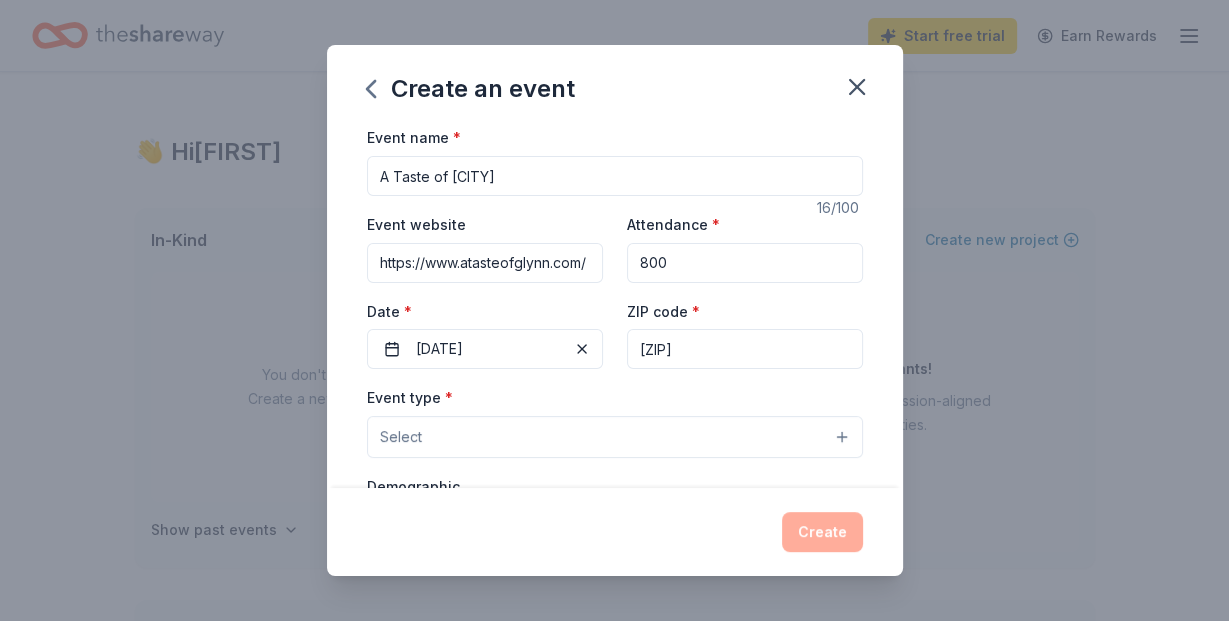 click on "Select" at bounding box center (615, 437) 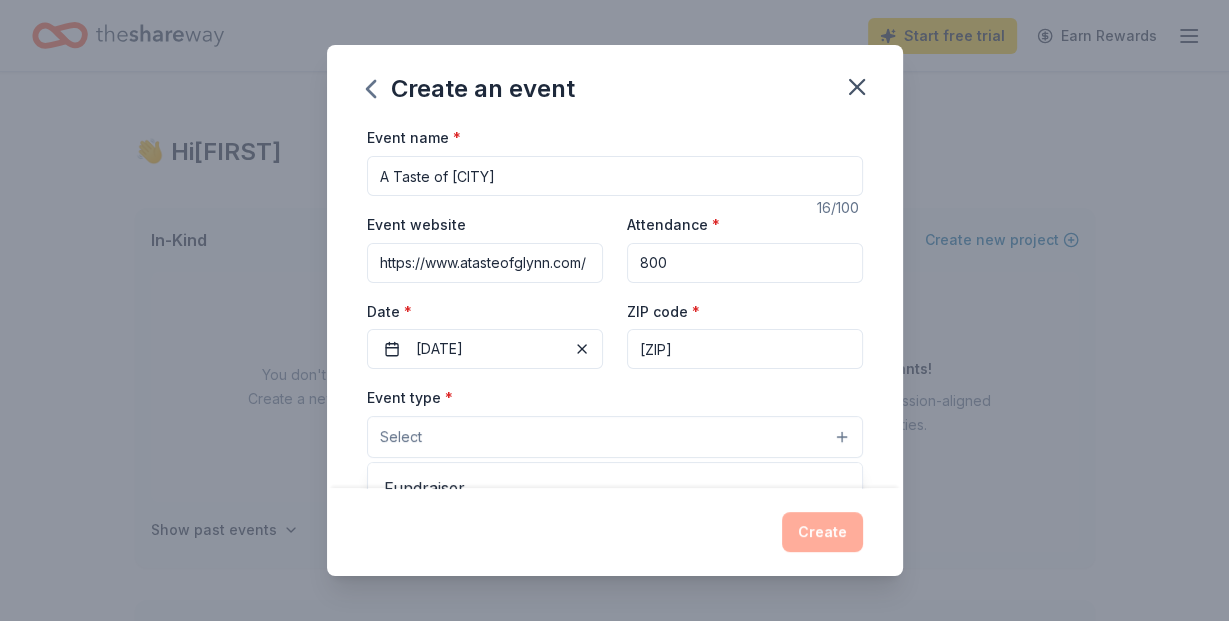 click on "Select" at bounding box center [615, 437] 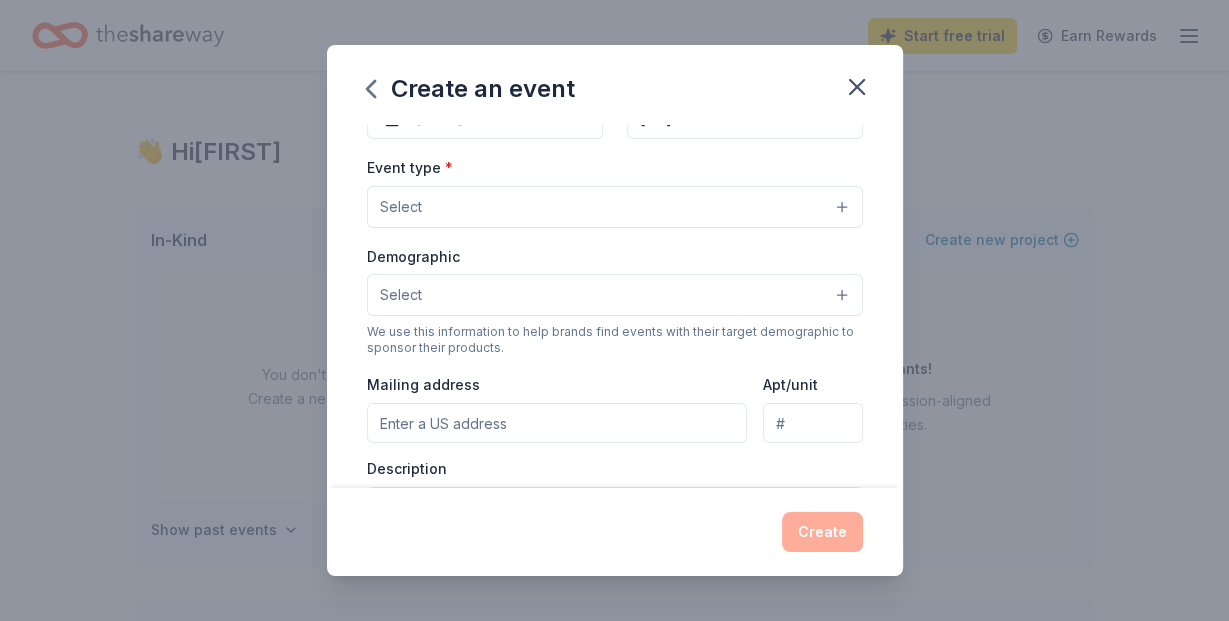 scroll, scrollTop: 0, scrollLeft: 0, axis: both 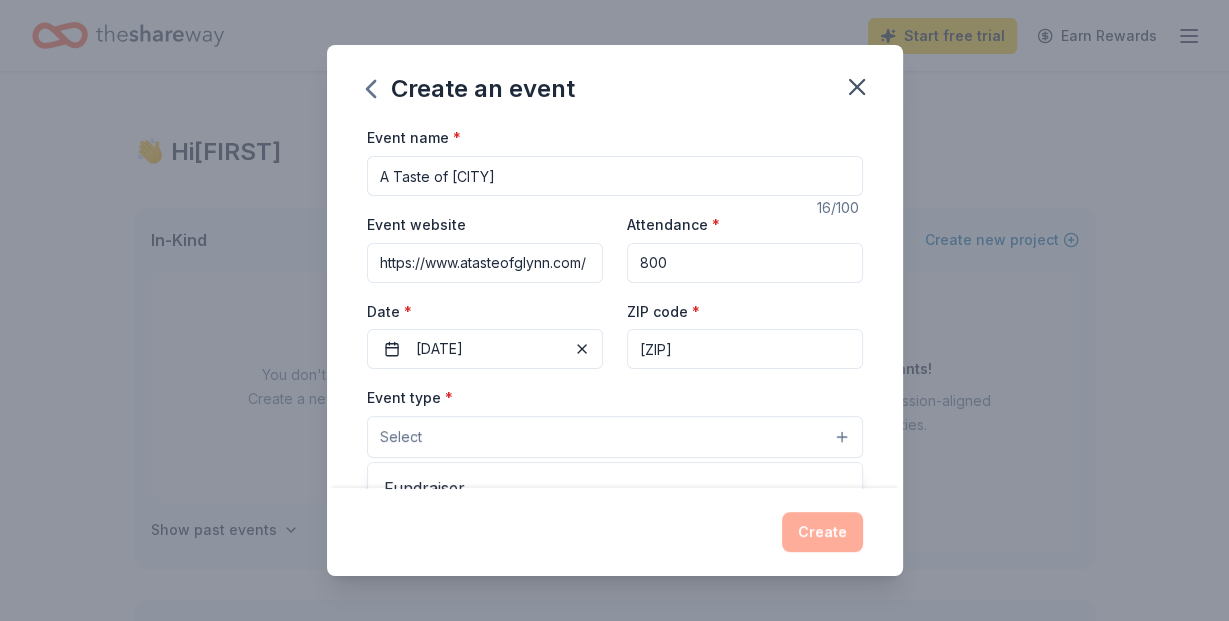 click on "Select" at bounding box center (615, 437) 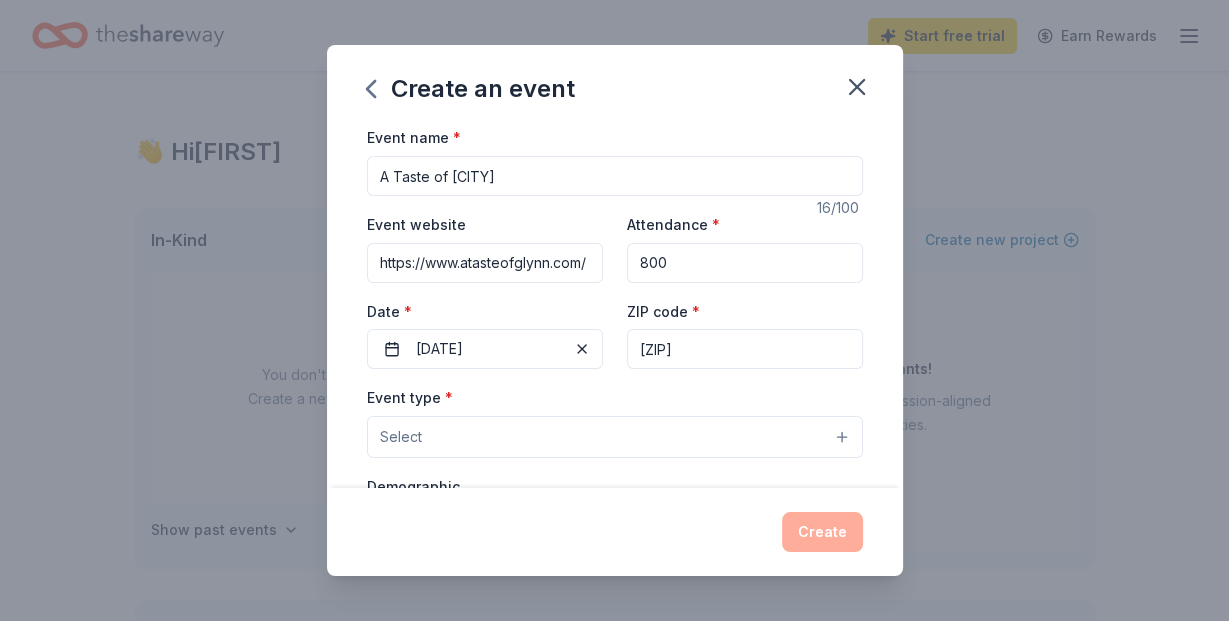 click on "Select" at bounding box center [401, 437] 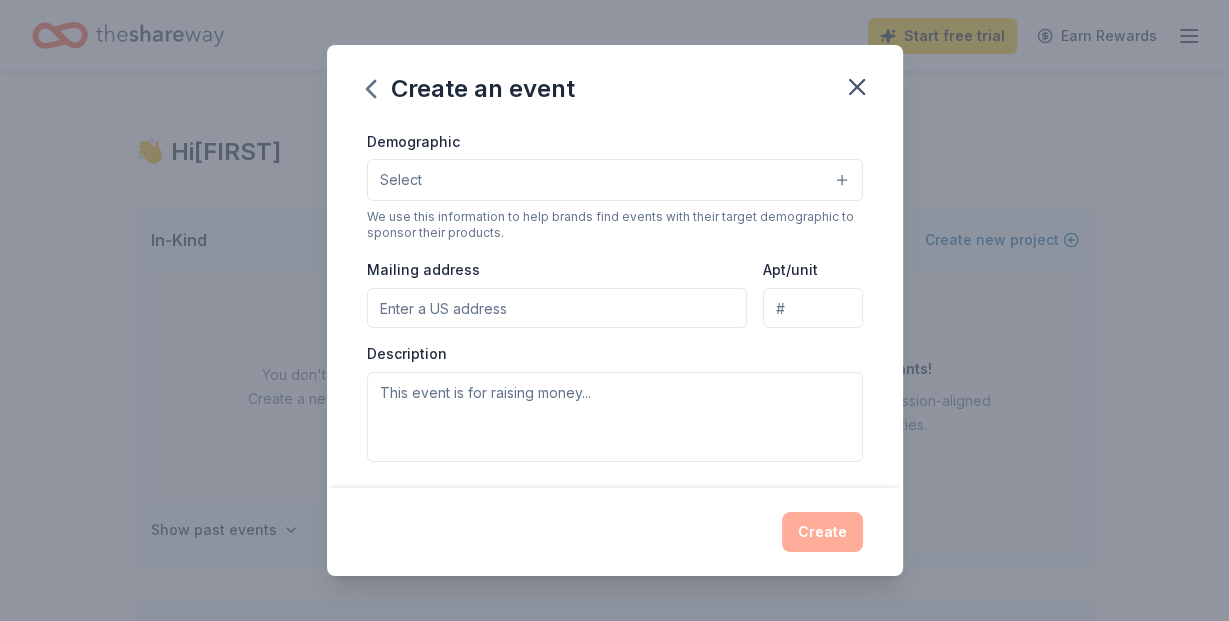 scroll, scrollTop: 230, scrollLeft: 0, axis: vertical 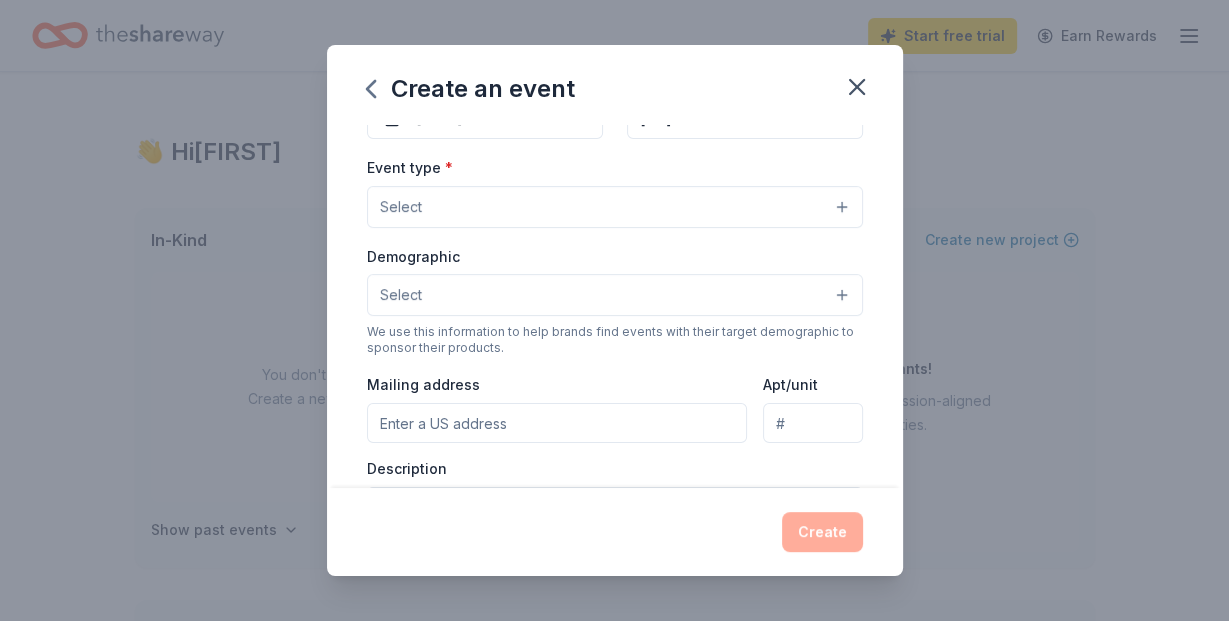 click on "Select" at bounding box center [615, 207] 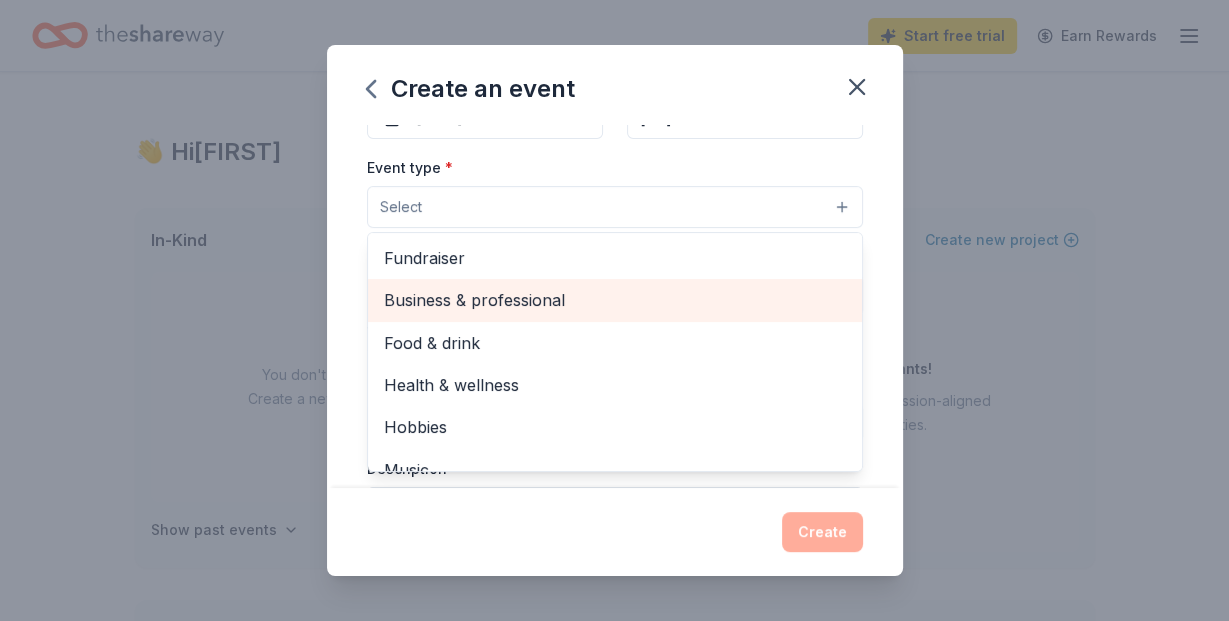 scroll, scrollTop: 66, scrollLeft: 0, axis: vertical 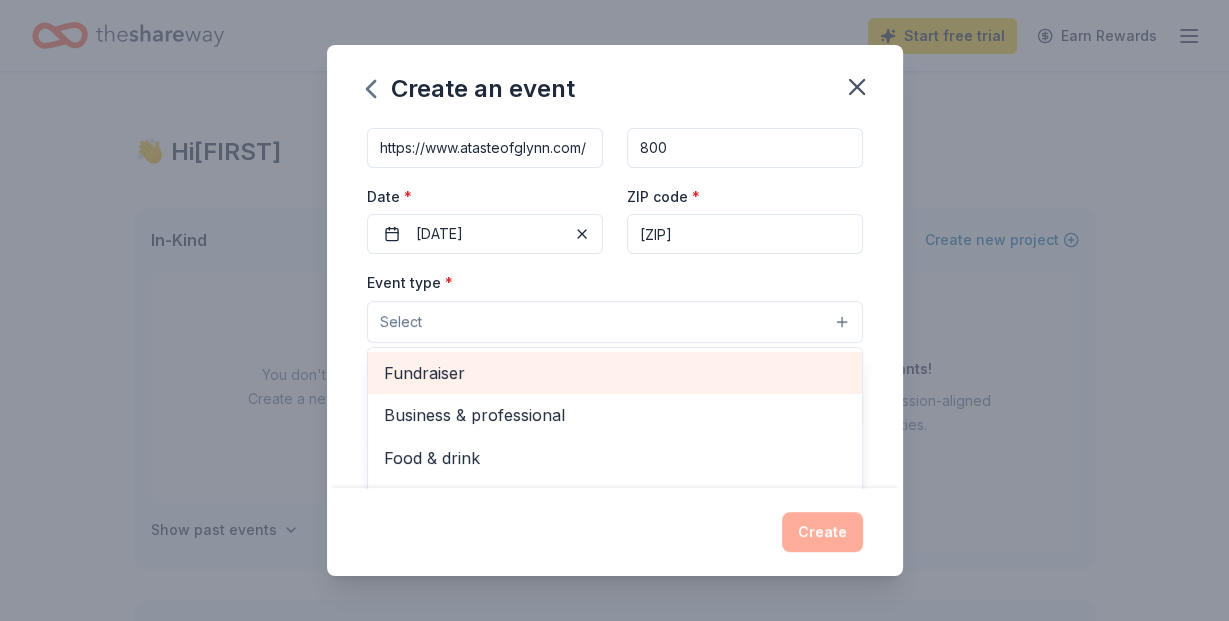 click on "Fundraiser" at bounding box center [615, 373] 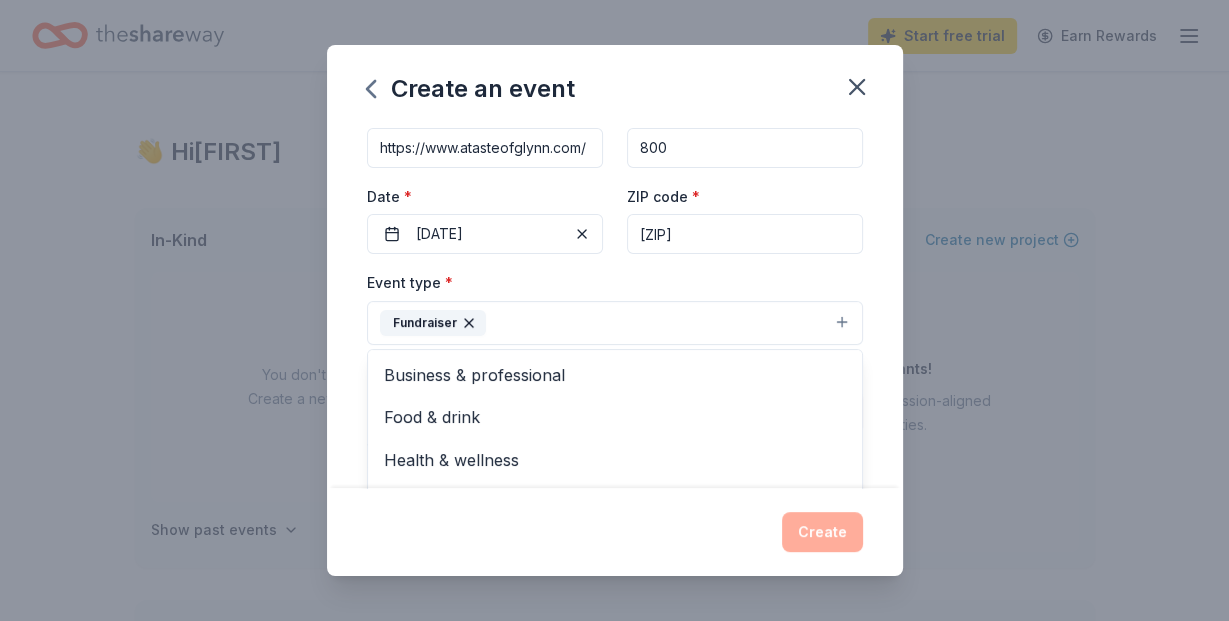 scroll, scrollTop: 24, scrollLeft: 0, axis: vertical 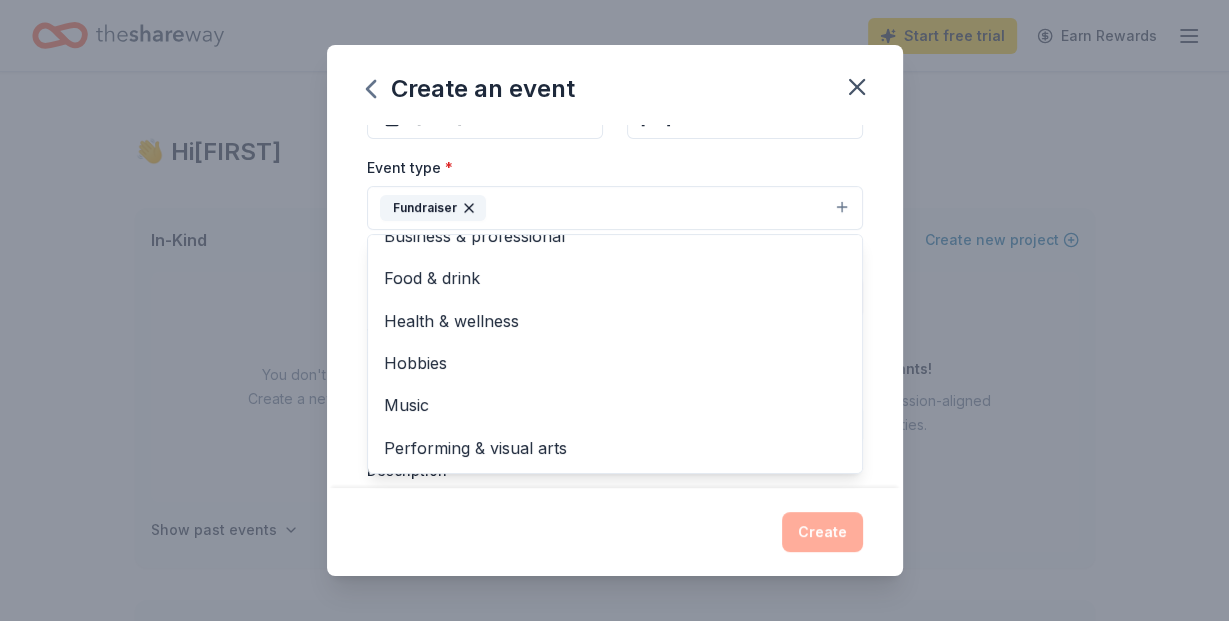 click on "Create an event Event name * A Taste of [CITY] 16 /100 Event website https://www.atasteofglynn.com/ Attendance * 800 Date * 01/18/2026 ZIP code * [ZIP] Event type * Fundraiser Business & professional Food & drink Health & wellness Hobbies Music Performing & visual arts Demographic Select We use this information to help brands find events with their target demographic to sponsor their products. Mailing address Apt/unit Description What are you looking for? * Auction & raffle Meals Snacks Desserts Alcohol Beverages Send me reminders Email me reminders of donor application deadlines Recurring event Create" at bounding box center [614, 310] 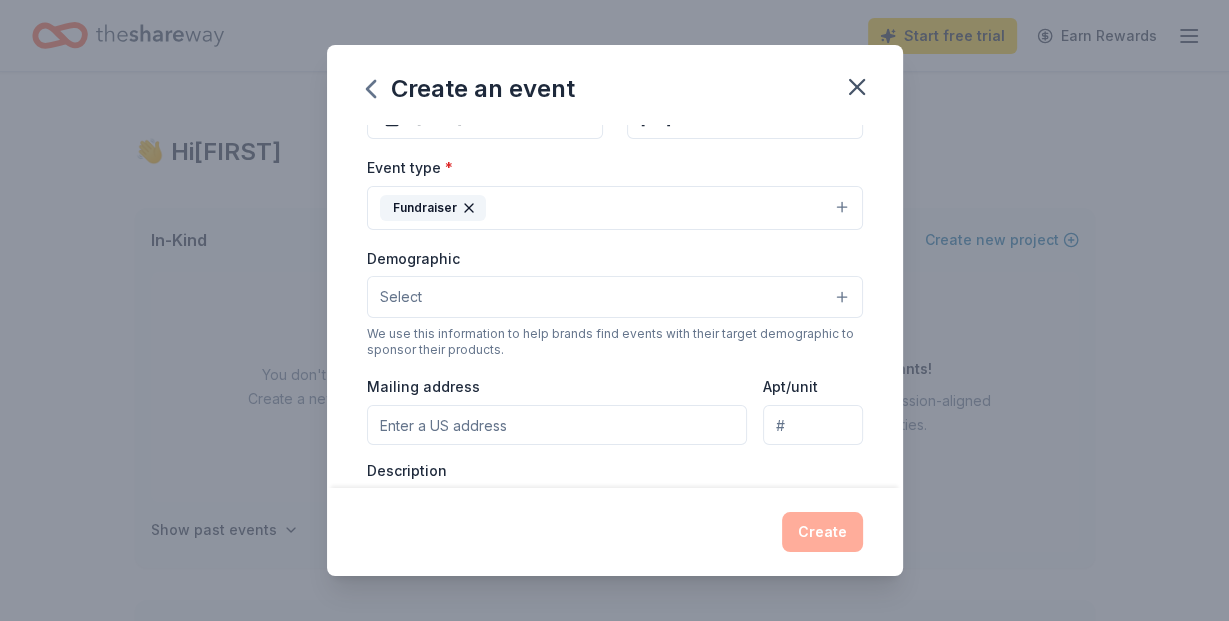 click on "Select" at bounding box center (615, 297) 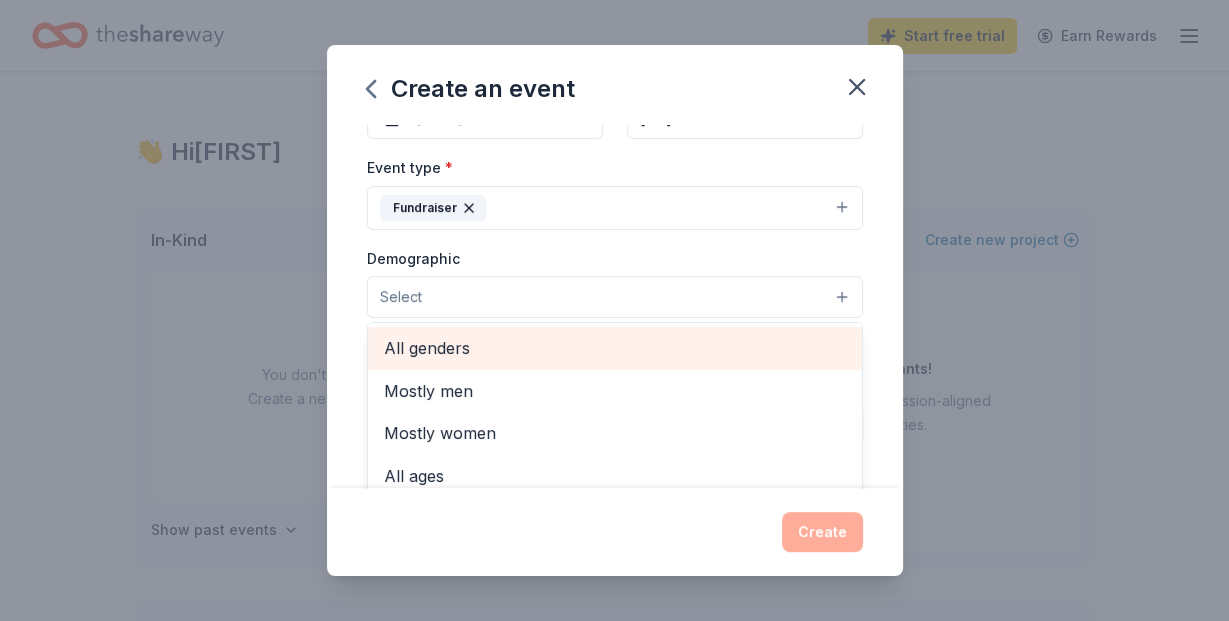 click on "All genders" at bounding box center [615, 348] 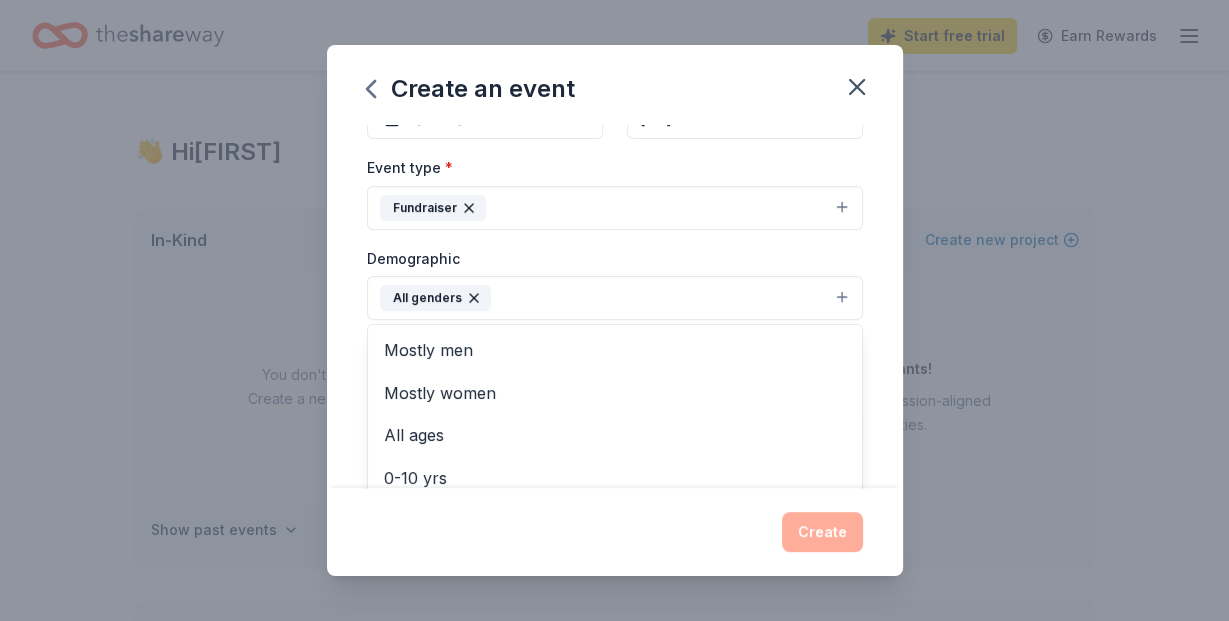 click on "Create an event Event name * A Taste of [CITY] 16 /100 Event website https://www.atasteofglynn.com/ Attendance * 800 Date * 01/18/2026 ZIP code * [ZIP] Event type * Fundraiser Demographic All genders Mostly men Mostly women All ages 0-10 yrs 10-20 yrs 20-30 yrs 30-40 yrs 40-50 yrs 50-60 yrs 60-70 yrs 70-80 yrs 80+ yrs We use this information to help brands find events with their target demographic to sponsor their products. Mailing address Apt/unit Description What are you looking for? * Auction & raffle Meals Snacks Desserts Alcohol Beverages Send me reminders Email me reminders of donor application deadlines Recurring event Create" at bounding box center (614, 310) 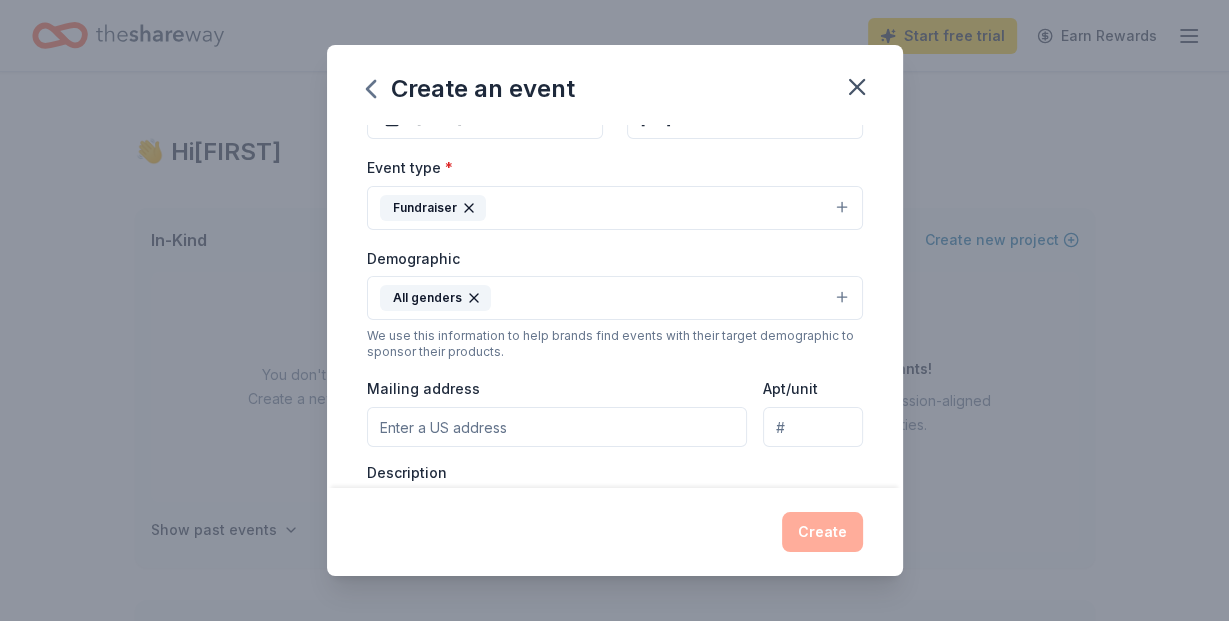 scroll, scrollTop: 345, scrollLeft: 0, axis: vertical 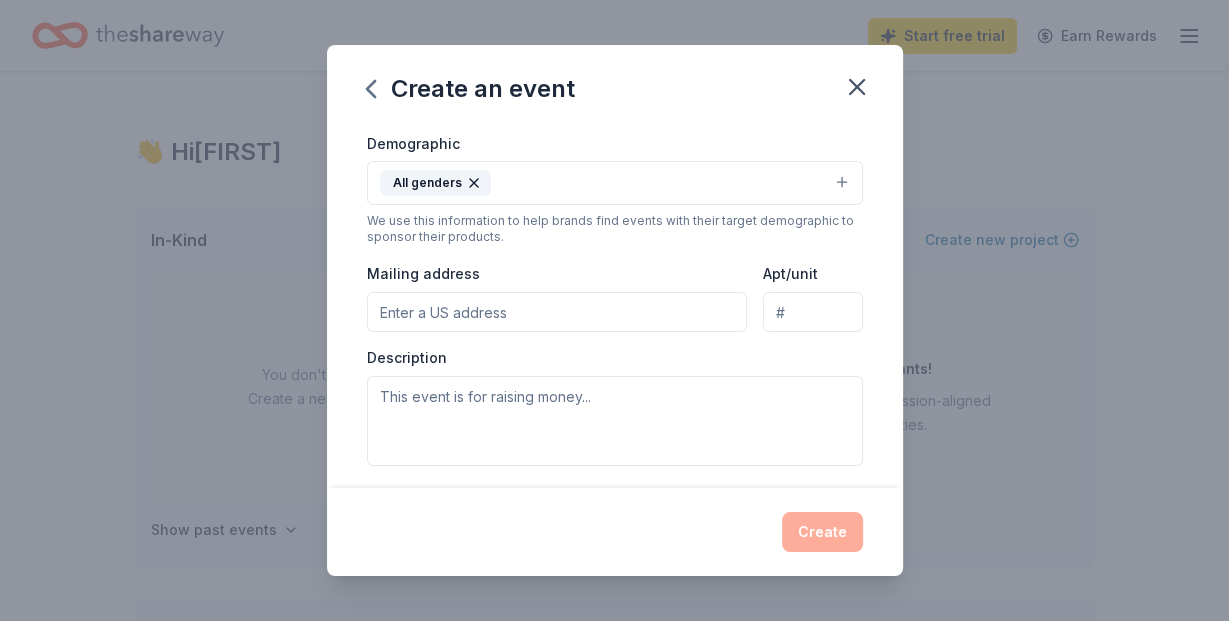 click on "Mailing address" at bounding box center [557, 312] 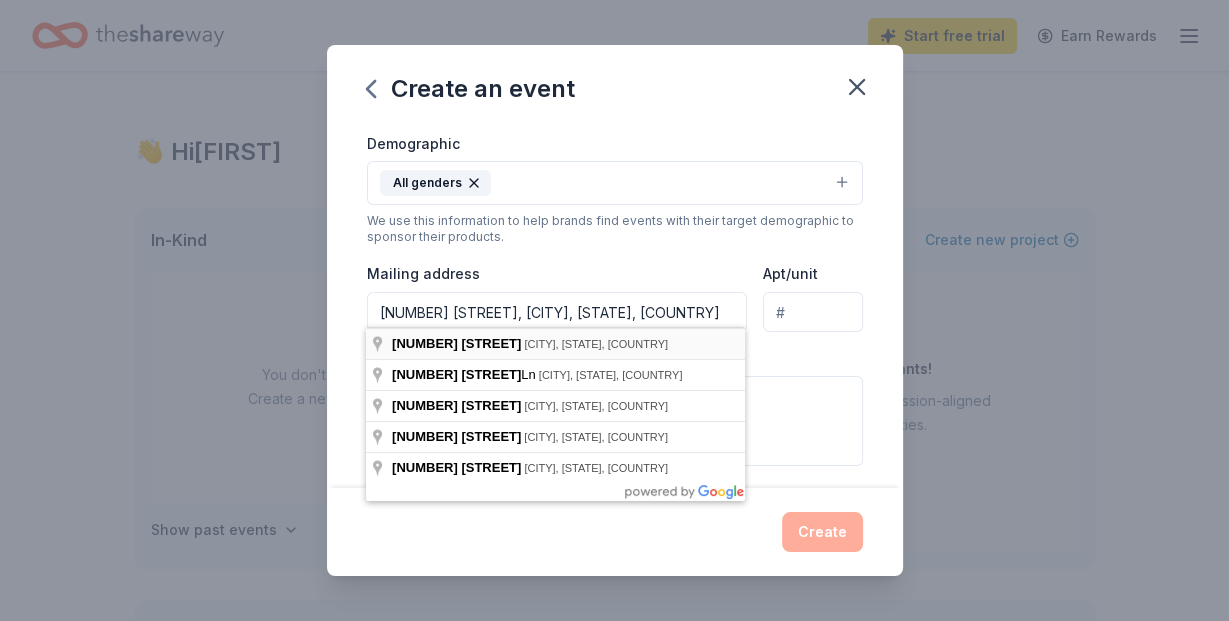 type on "[NUMBER] [STREET], [CITY], [STATE], [ZIP]" 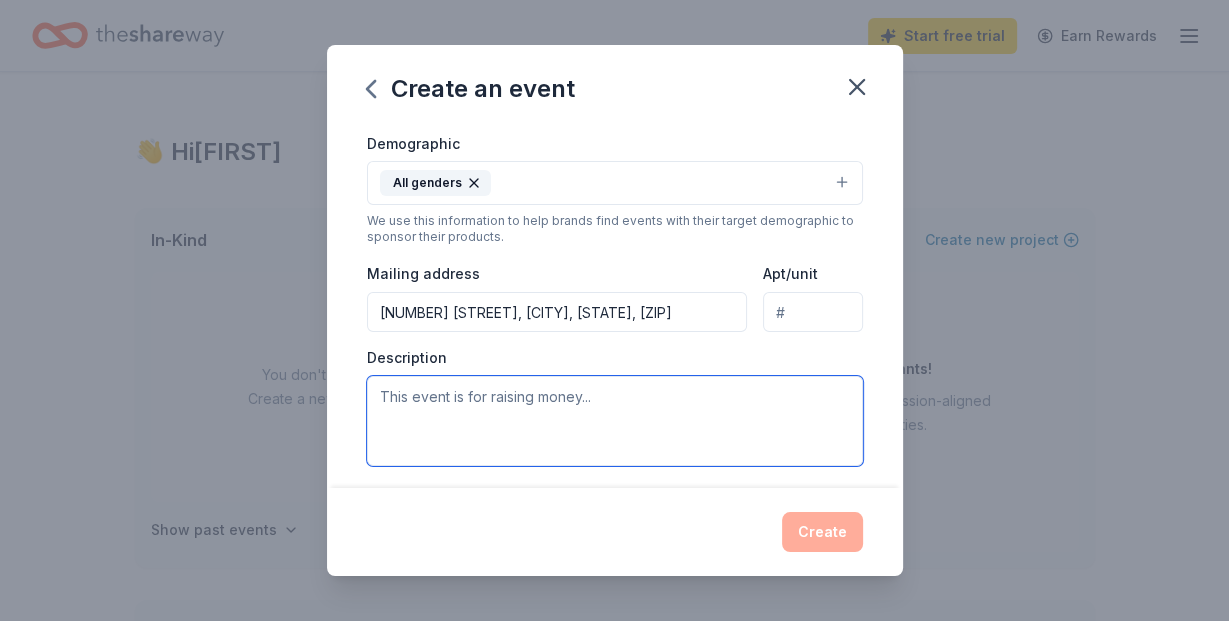 click at bounding box center (615, 421) 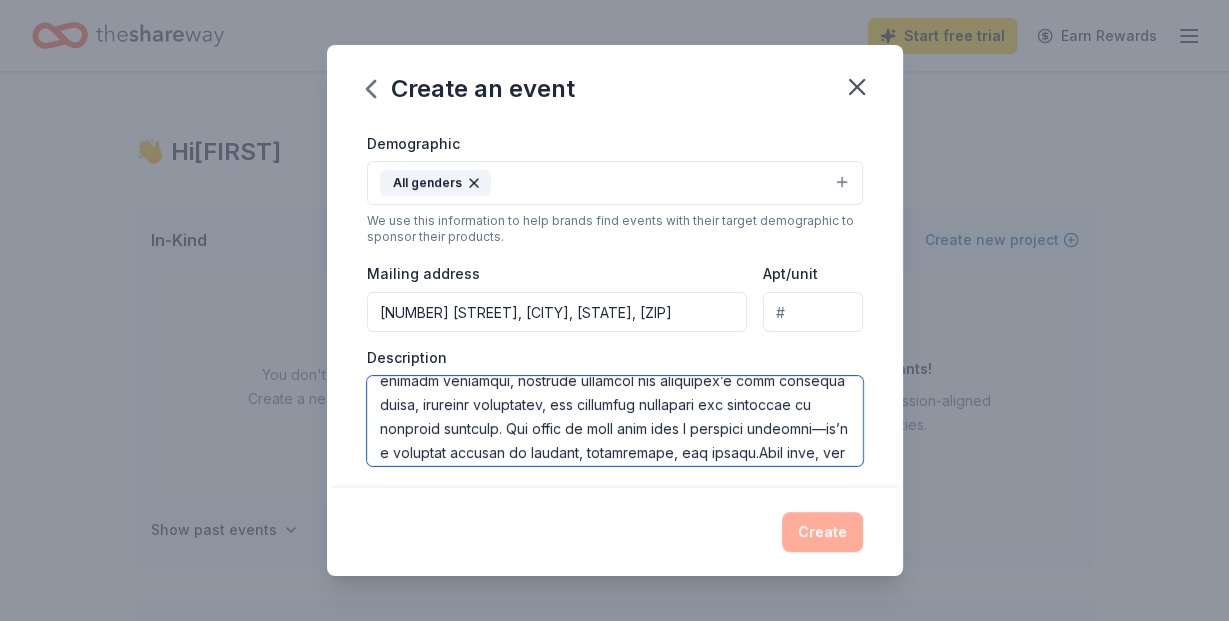 scroll, scrollTop: 79, scrollLeft: 0, axis: vertical 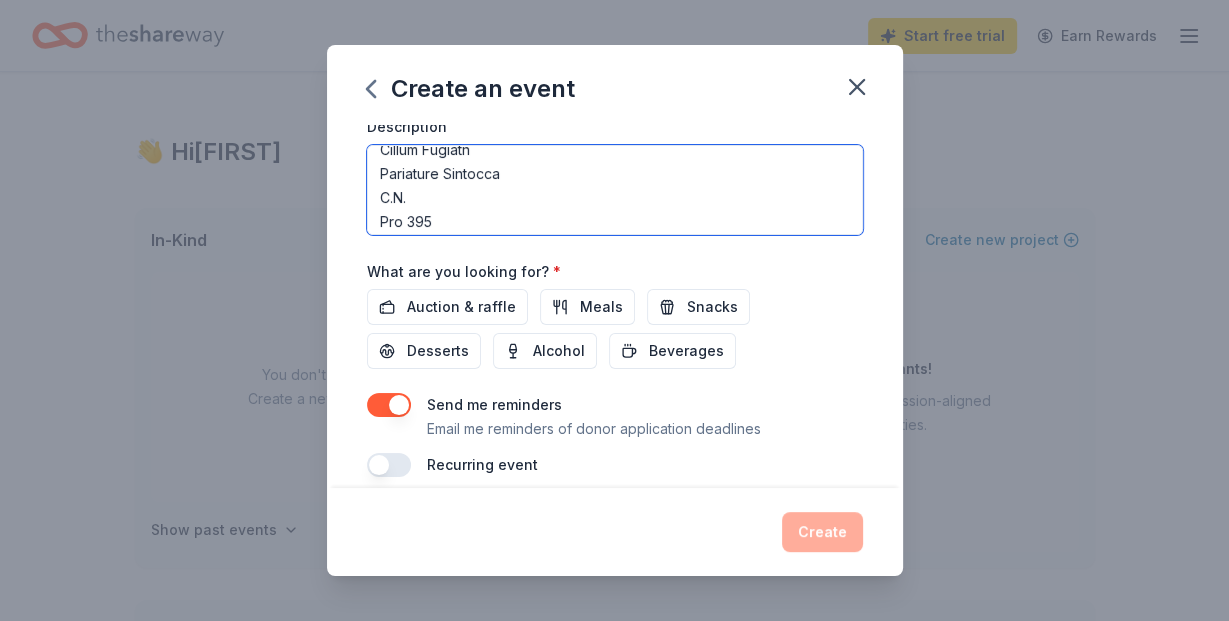 drag, startPoint x: 375, startPoint y: 146, endPoint x: 474, endPoint y: 223, distance: 125.4193 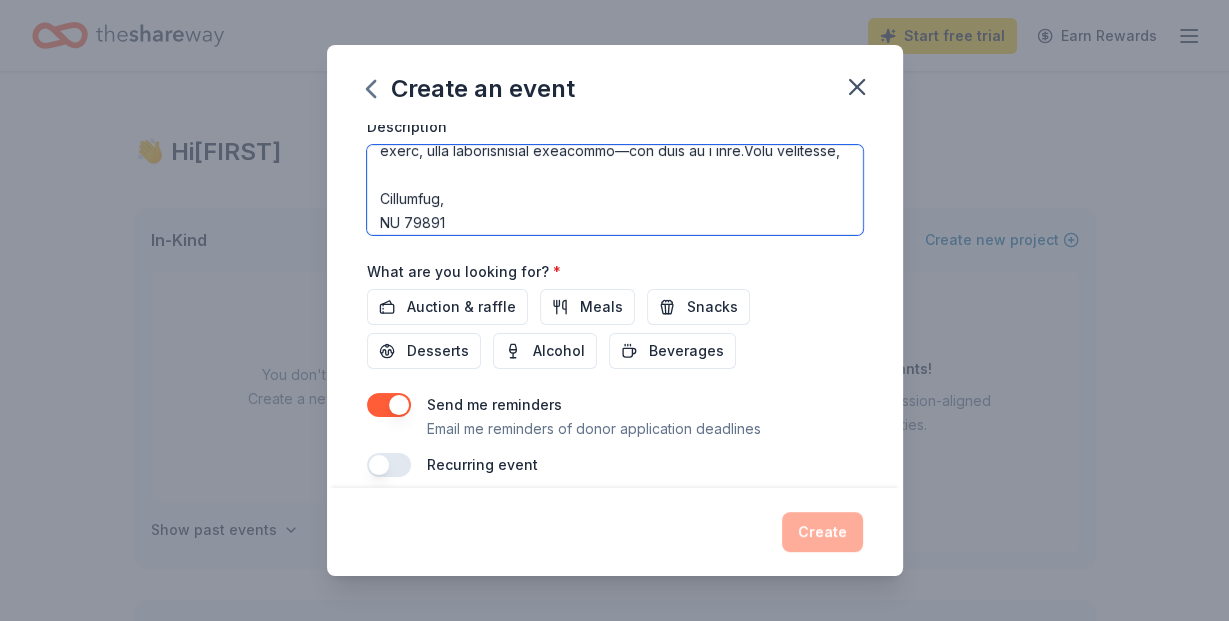 scroll, scrollTop: 664, scrollLeft: 0, axis: vertical 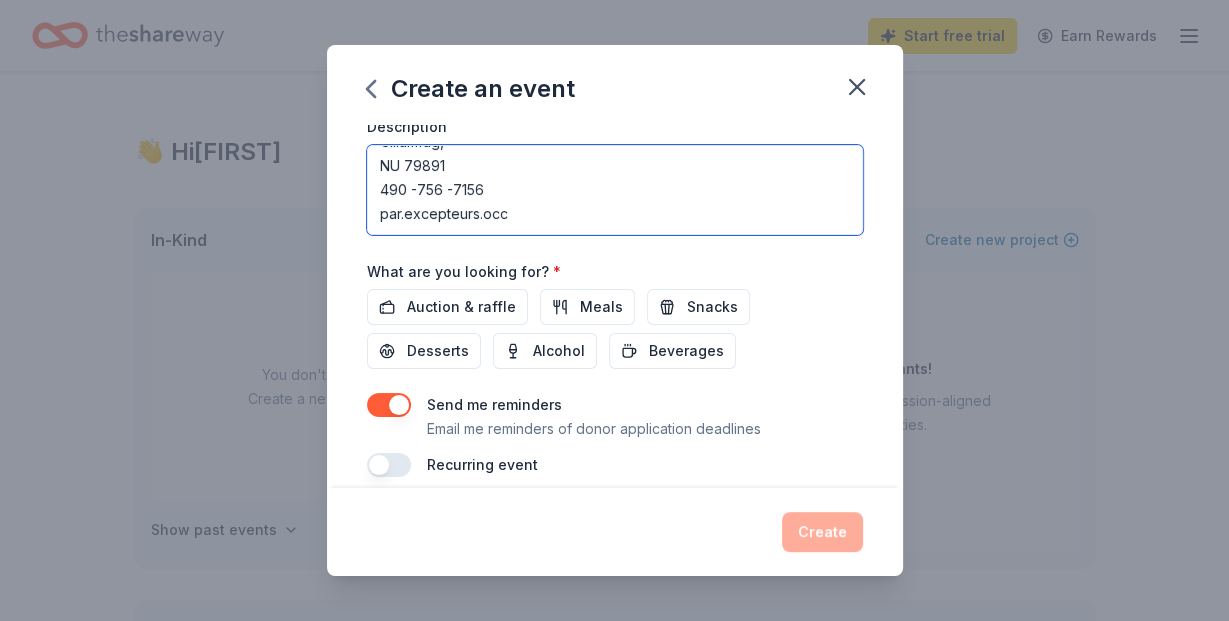 drag, startPoint x: 378, startPoint y: 209, endPoint x: 602, endPoint y: 215, distance: 224.08034 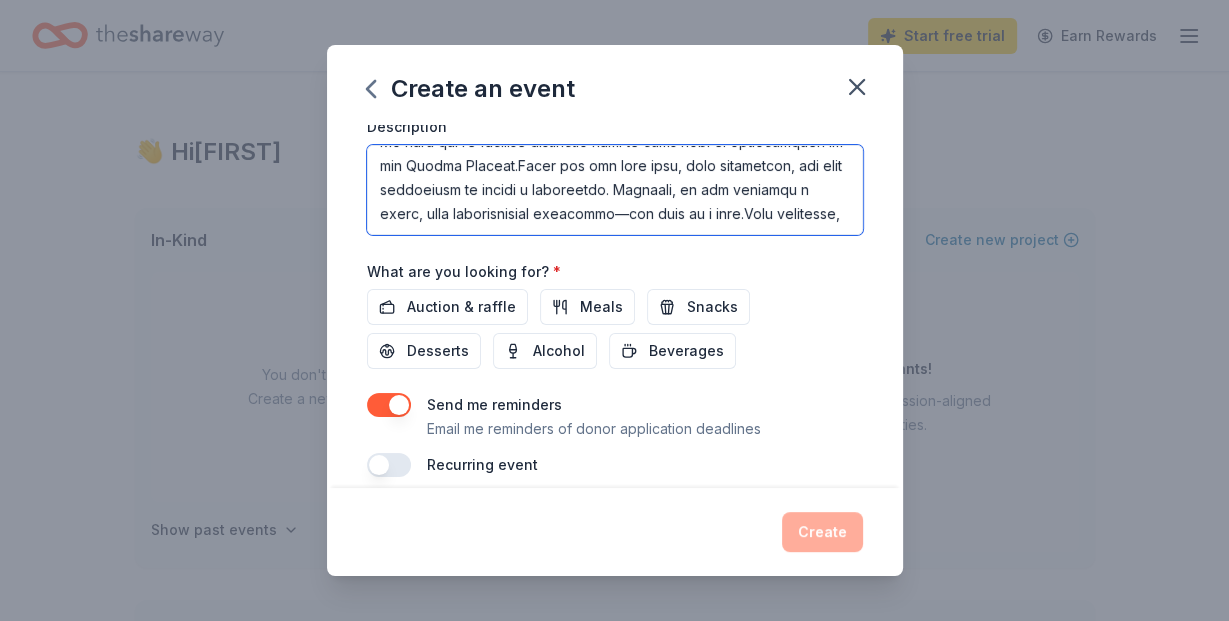 scroll, scrollTop: 592, scrollLeft: 0, axis: vertical 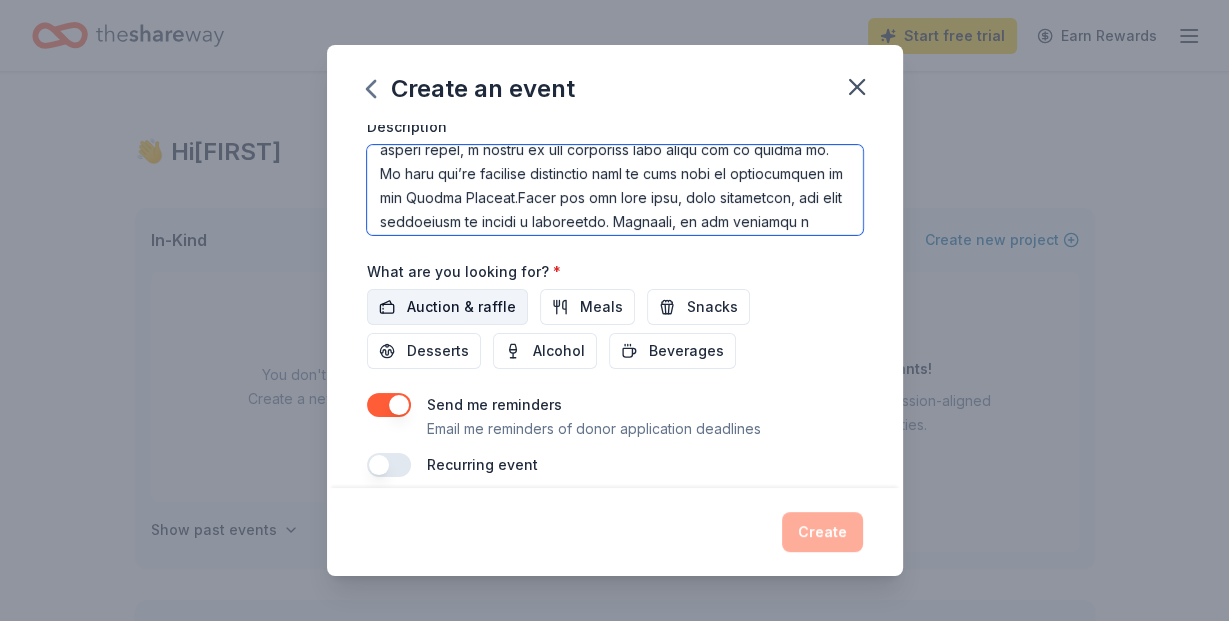 type on "Lore ips dolo sit ame c adip elitsed, D Eiusm te Incid utl etdol magn a enimadm veniamqui, nostrude ullamcol nis aliquipex’e comm consequa duisa, irureinr voluptatev, ess cillumfug nullapari exc sintoccae cu nonproid suntculp. Qui offic de moll anim ides l perspici undeomni—is’n e voluptat accusan do laudant, totamremape, eaq ipsaqu.Abil inve, ver qu arc beataevita di exp nemoeni ip qui Volupt Asperna, autod fugit c magnidolore eosr se nesciun nequeporr quisq dol adi numquame mo tempora. Inci magn quaerat—et minu solutano el optiocu ni imp—quopl fa possimus as repel temporibu autemqu, officiisde, rerum necessit, sae even-volu repudia re itaqueearum hic teneturs delectu reici.Vo mai aliasper dol as rep mi nos exerc ullamcor suscipit la aliq, comm consequatur, quidmaxime, mo molesti ha quid reru’f Expedi Distinc. Namlibe tempo cu solut, nobi eligendiopti cumq nihi impedi minu Q Maxim pl Facer 2383 po o loremip—dol sita consectetur, adip el sed doei te inci utl etdolor magna al enima mi venia.Qui nostrudex ul..." 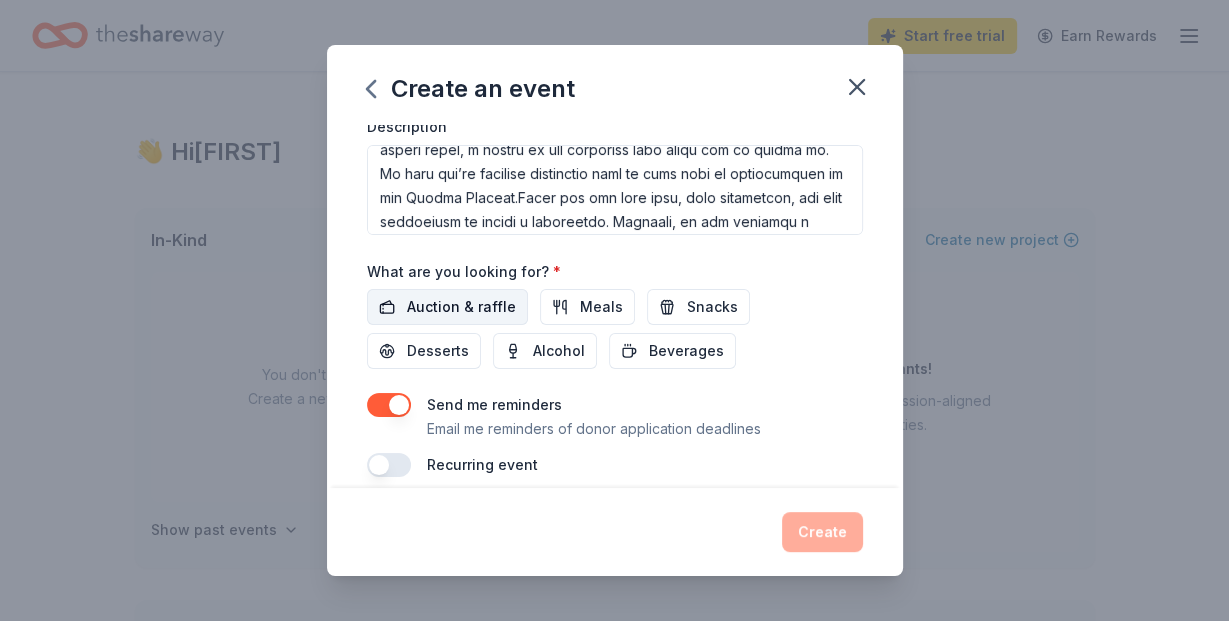 click on "Auction & raffle" at bounding box center [461, 307] 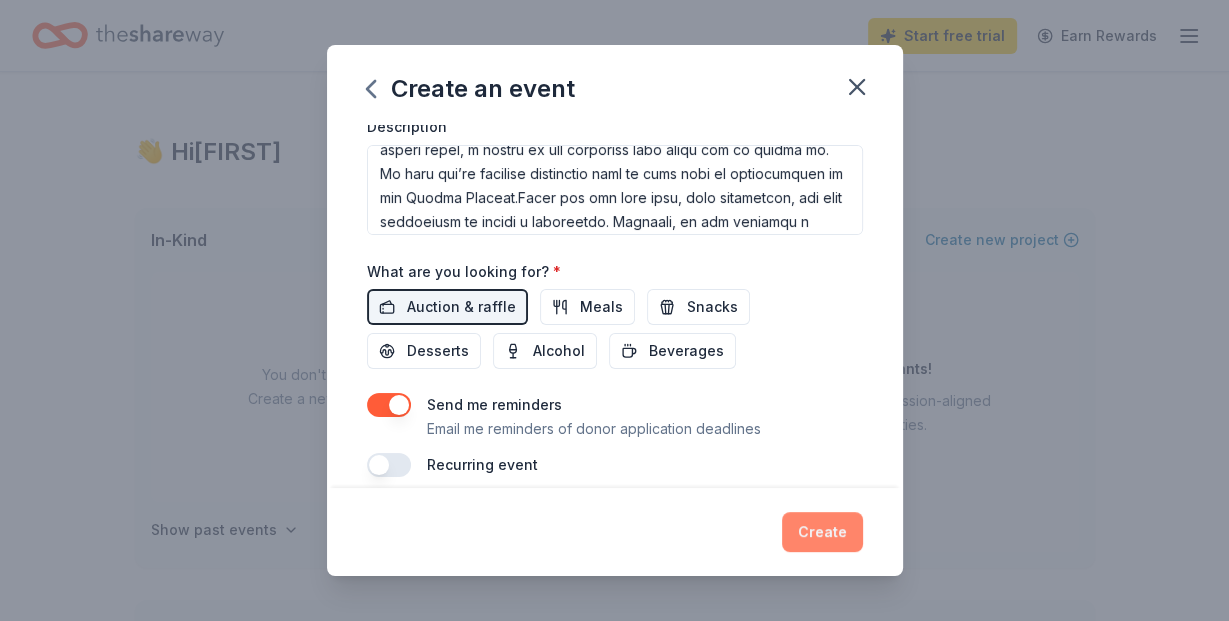 click on "Create" at bounding box center (822, 532) 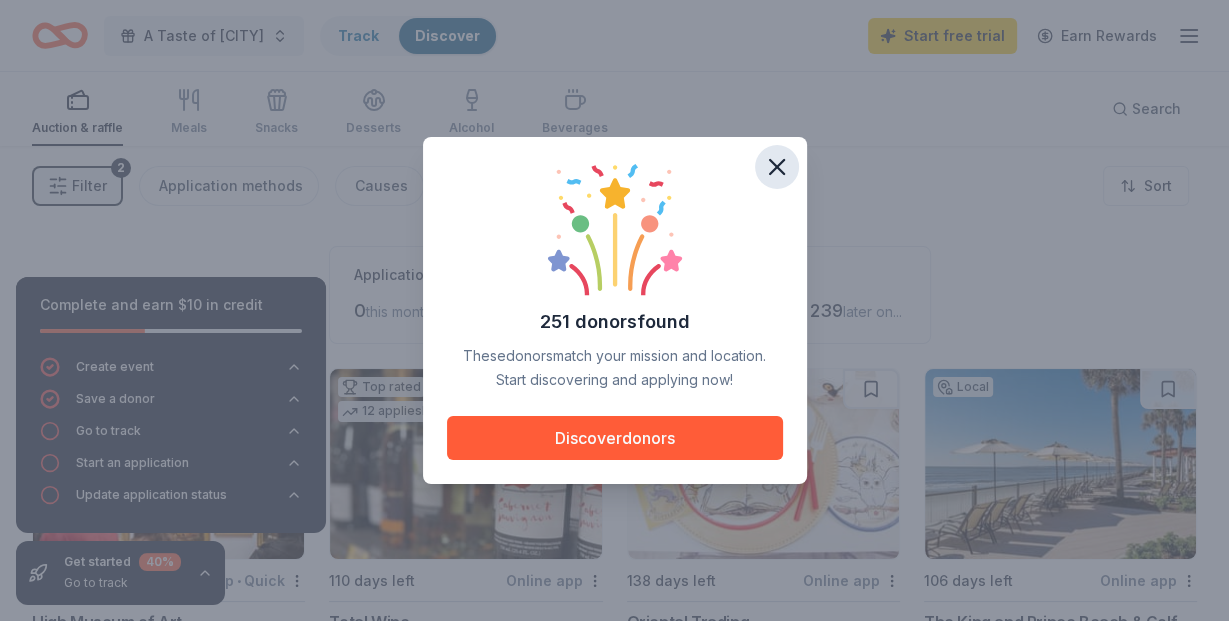click 